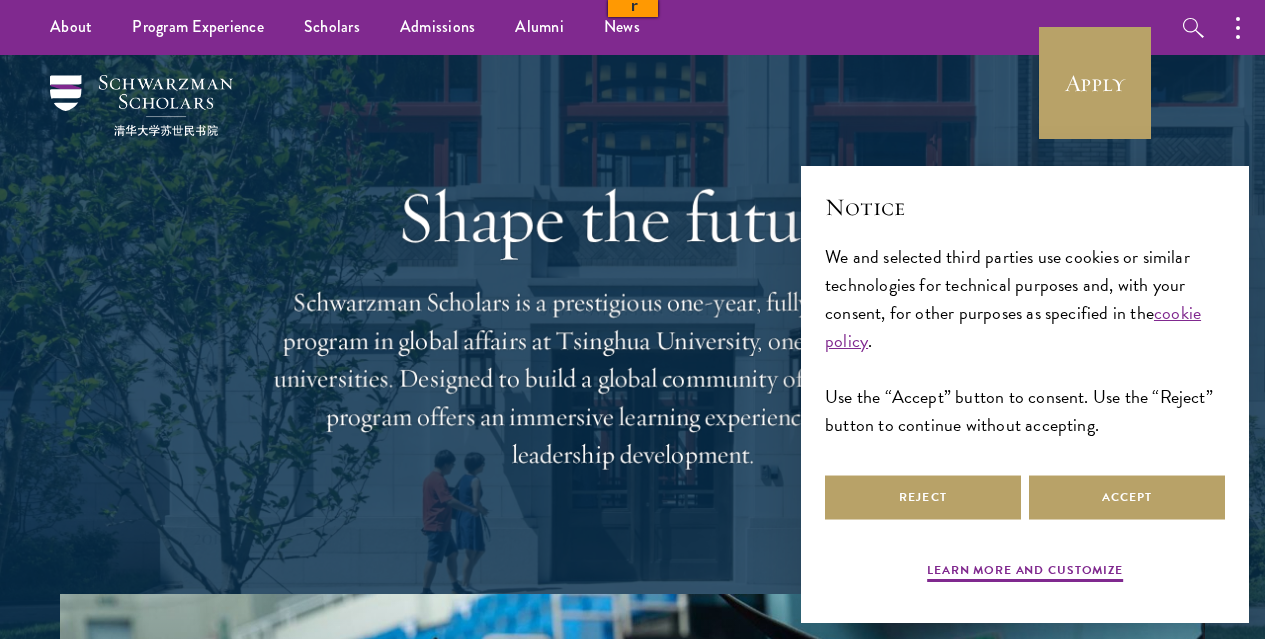 scroll, scrollTop: 0, scrollLeft: 0, axis: both 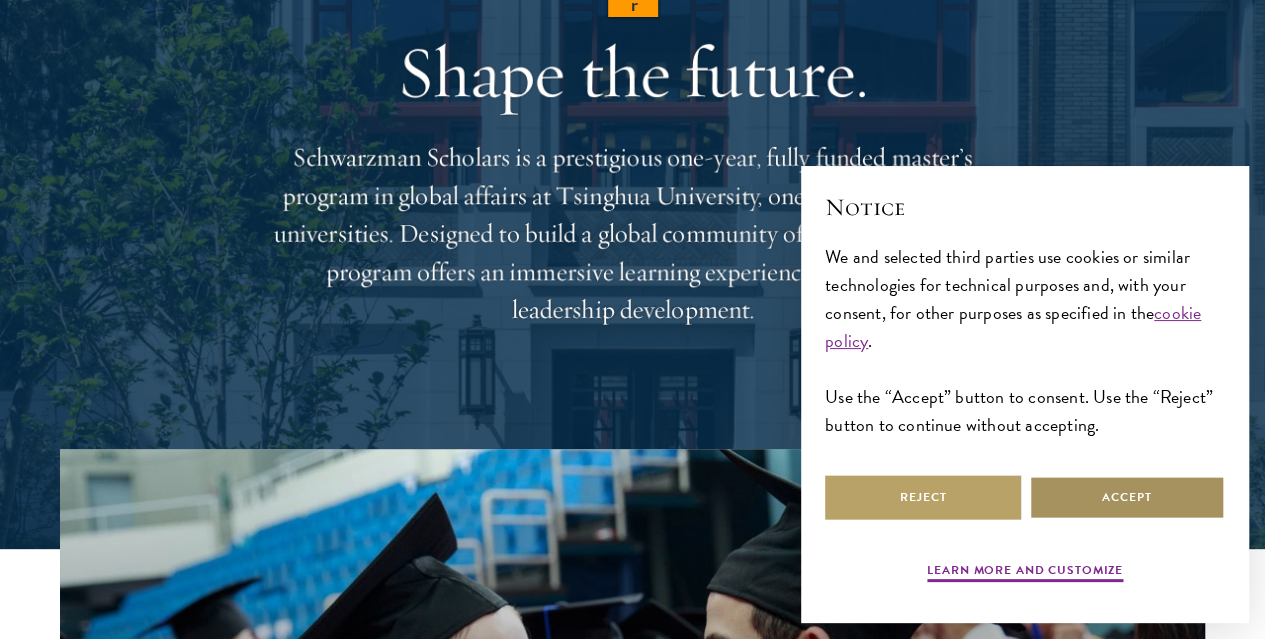 click on "Accept" at bounding box center (1127, 497) 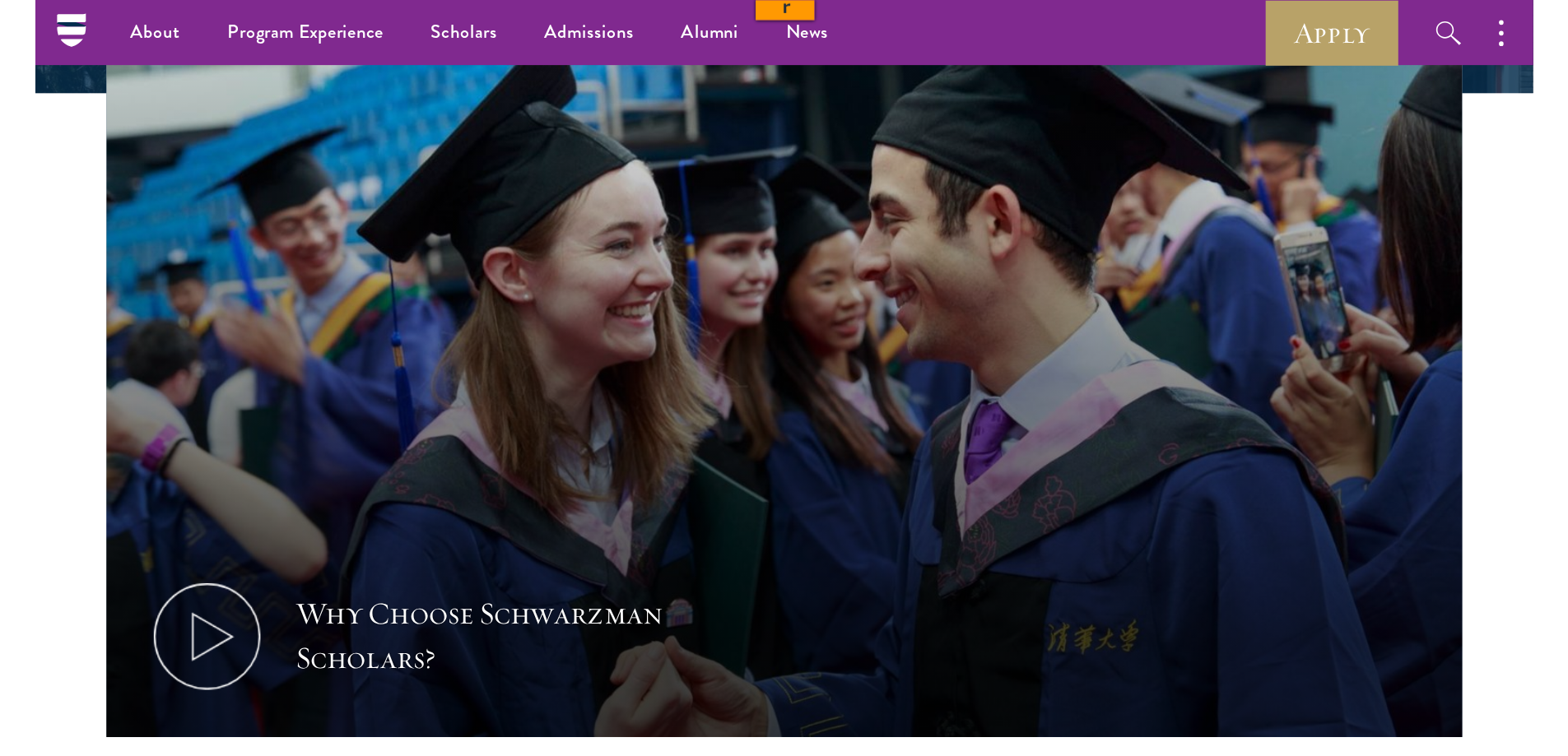 scroll, scrollTop: 505, scrollLeft: 0, axis: vertical 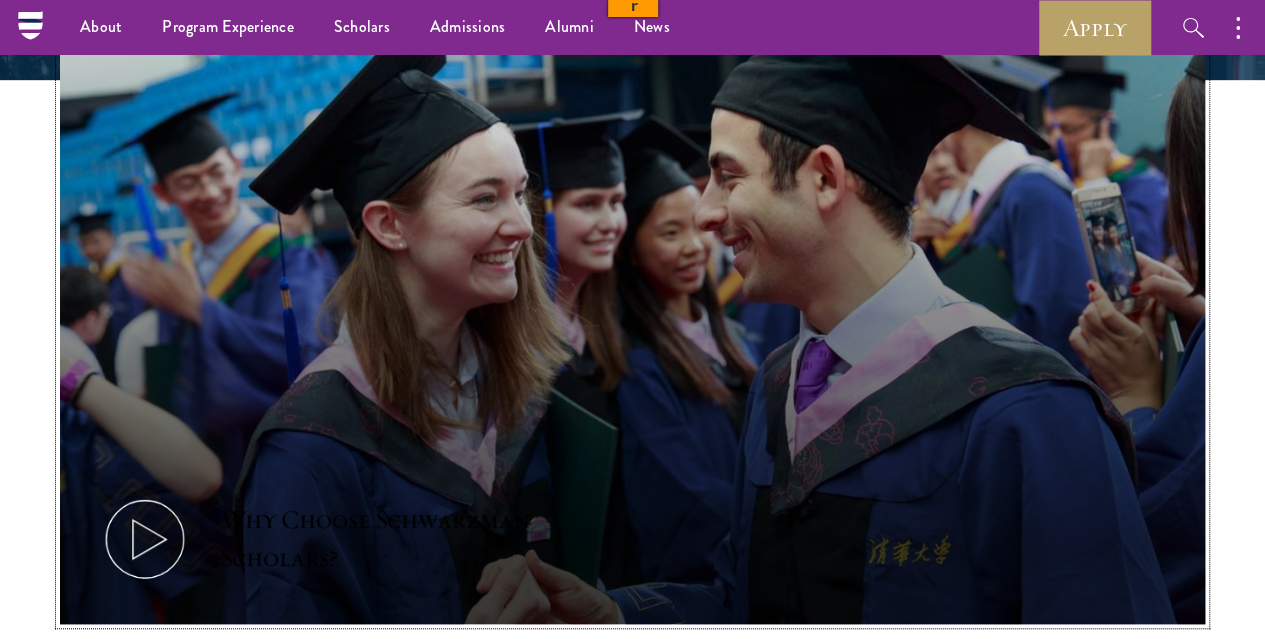 click 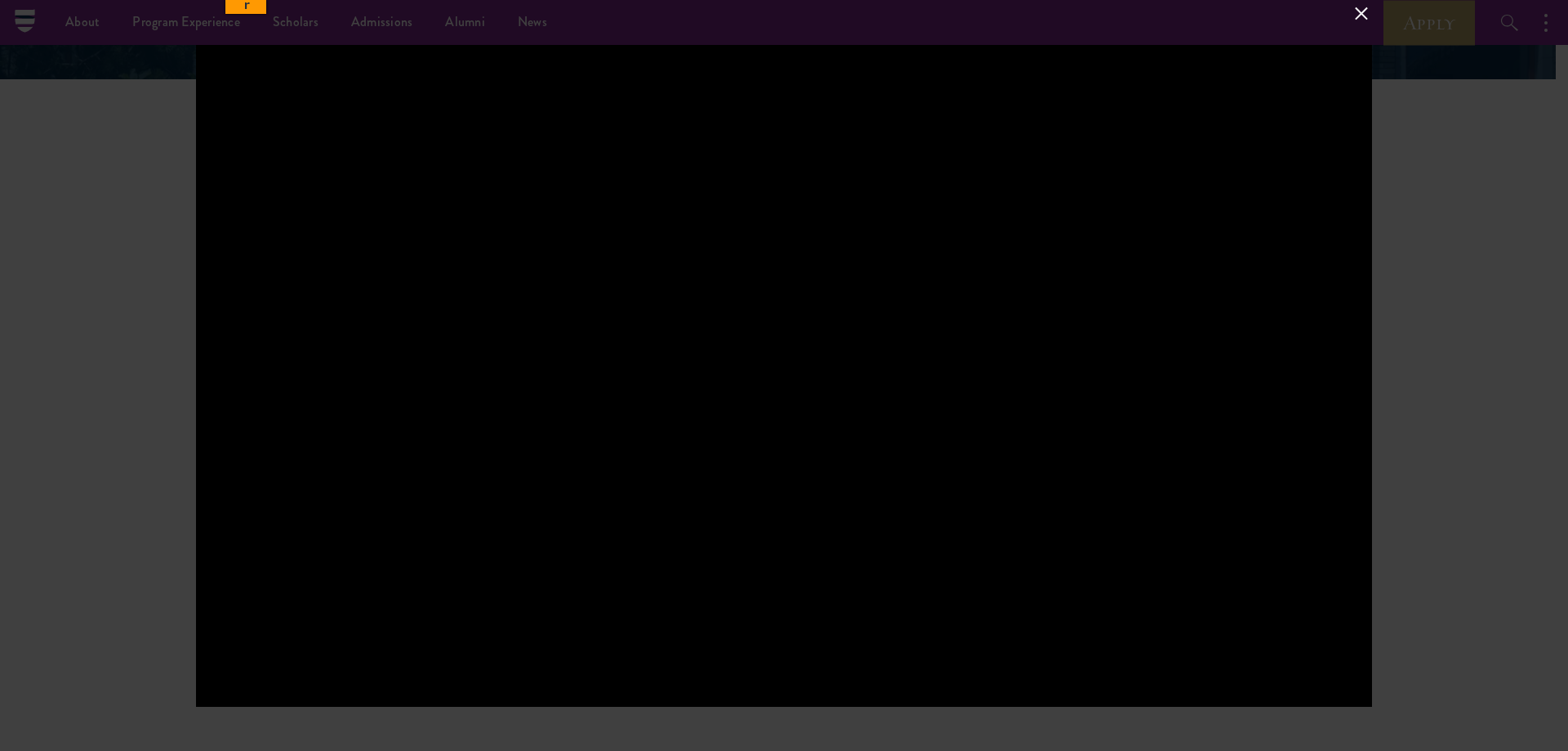click at bounding box center [1361, 13] 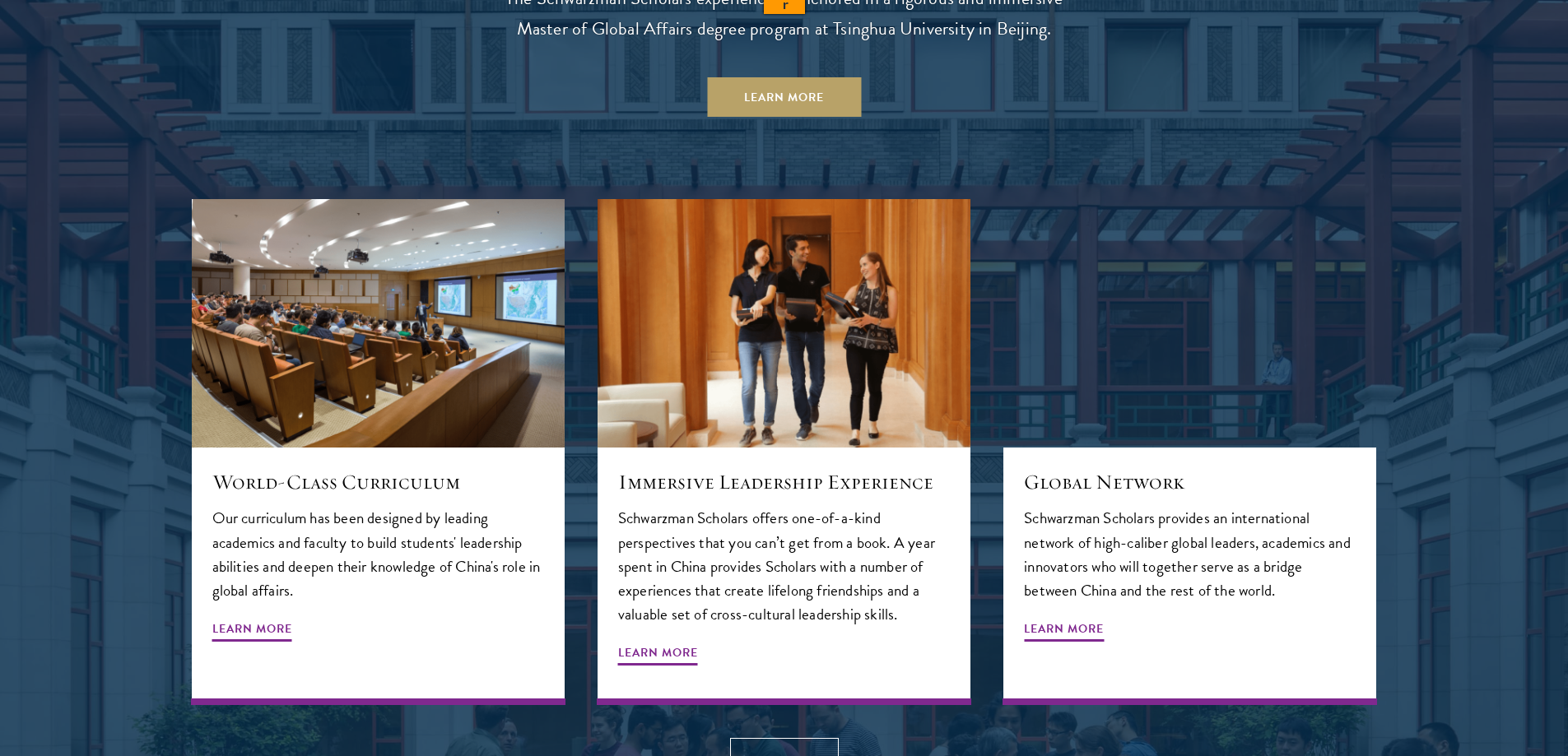 scroll, scrollTop: 1519, scrollLeft: 0, axis: vertical 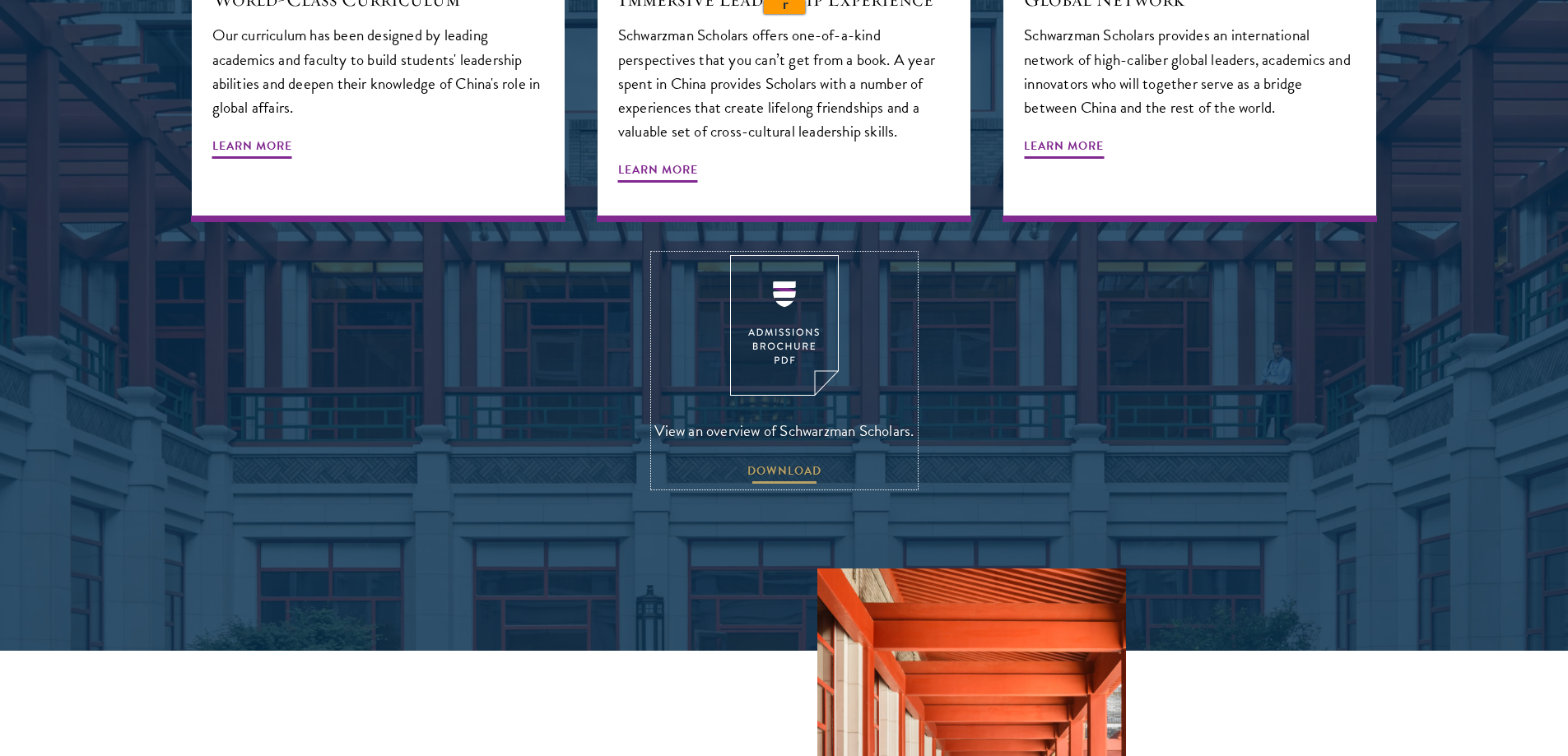 click on "DOWNLOAD" at bounding box center (784, 473) 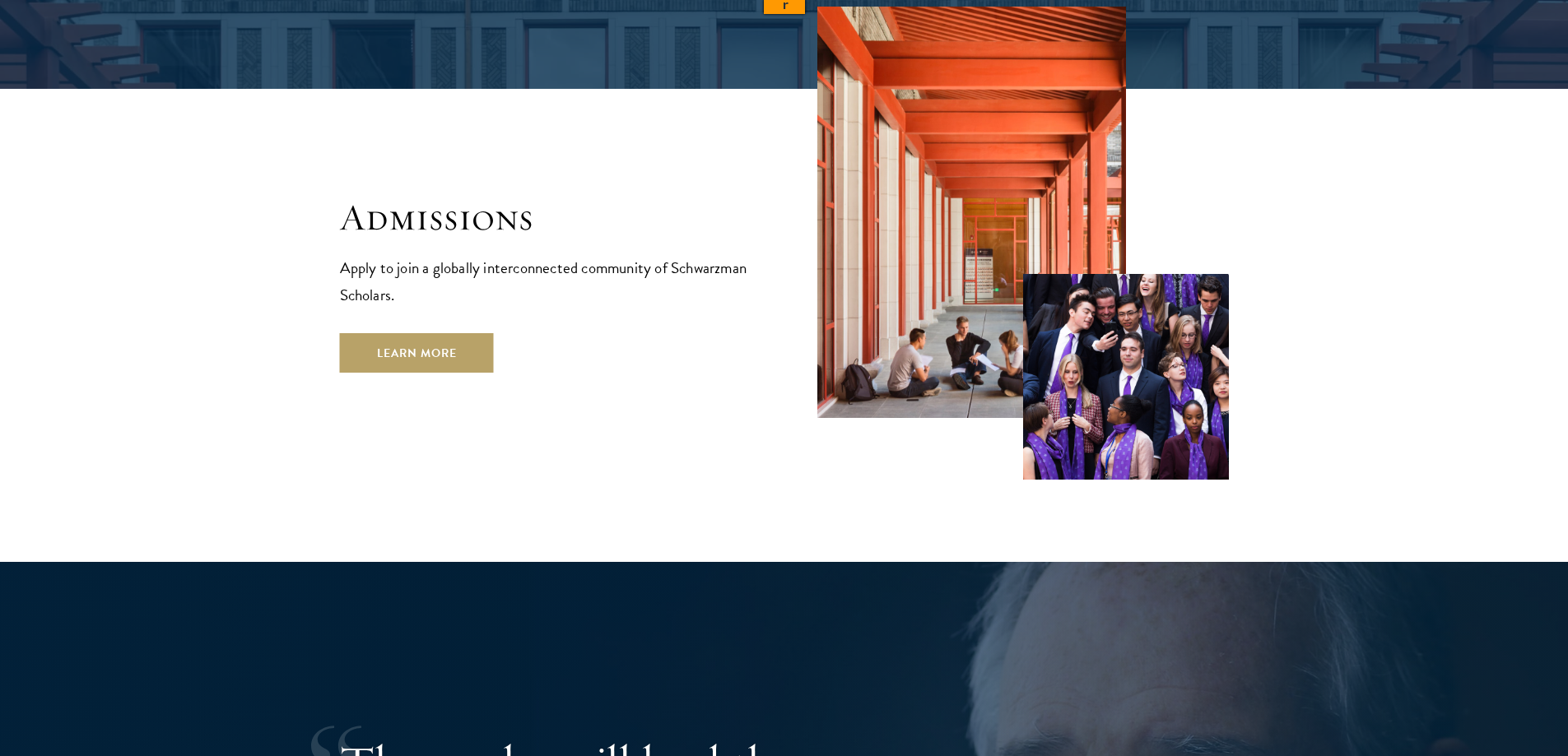scroll, scrollTop: 2564, scrollLeft: 0, axis: vertical 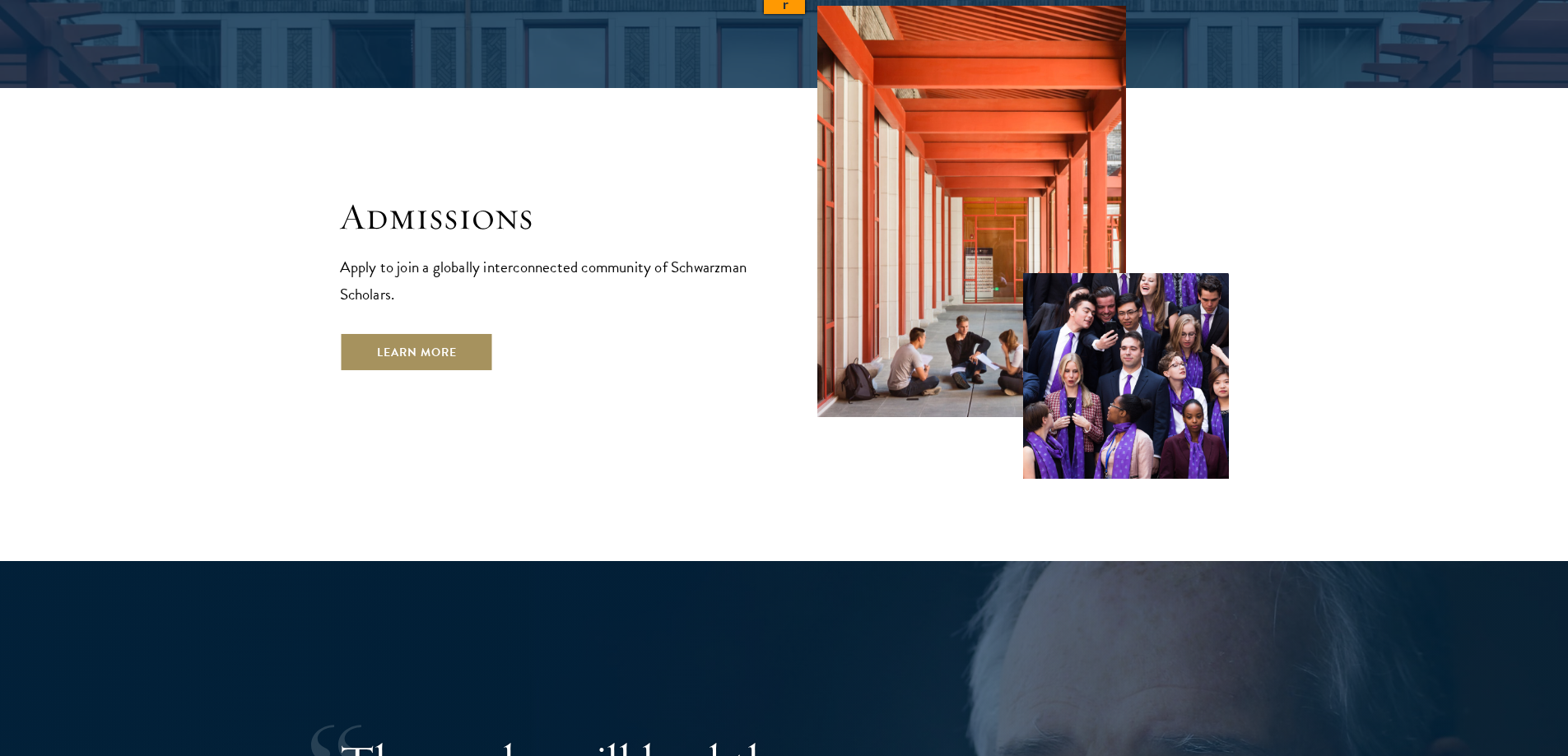 click on "Learn More" at bounding box center (416, 352) 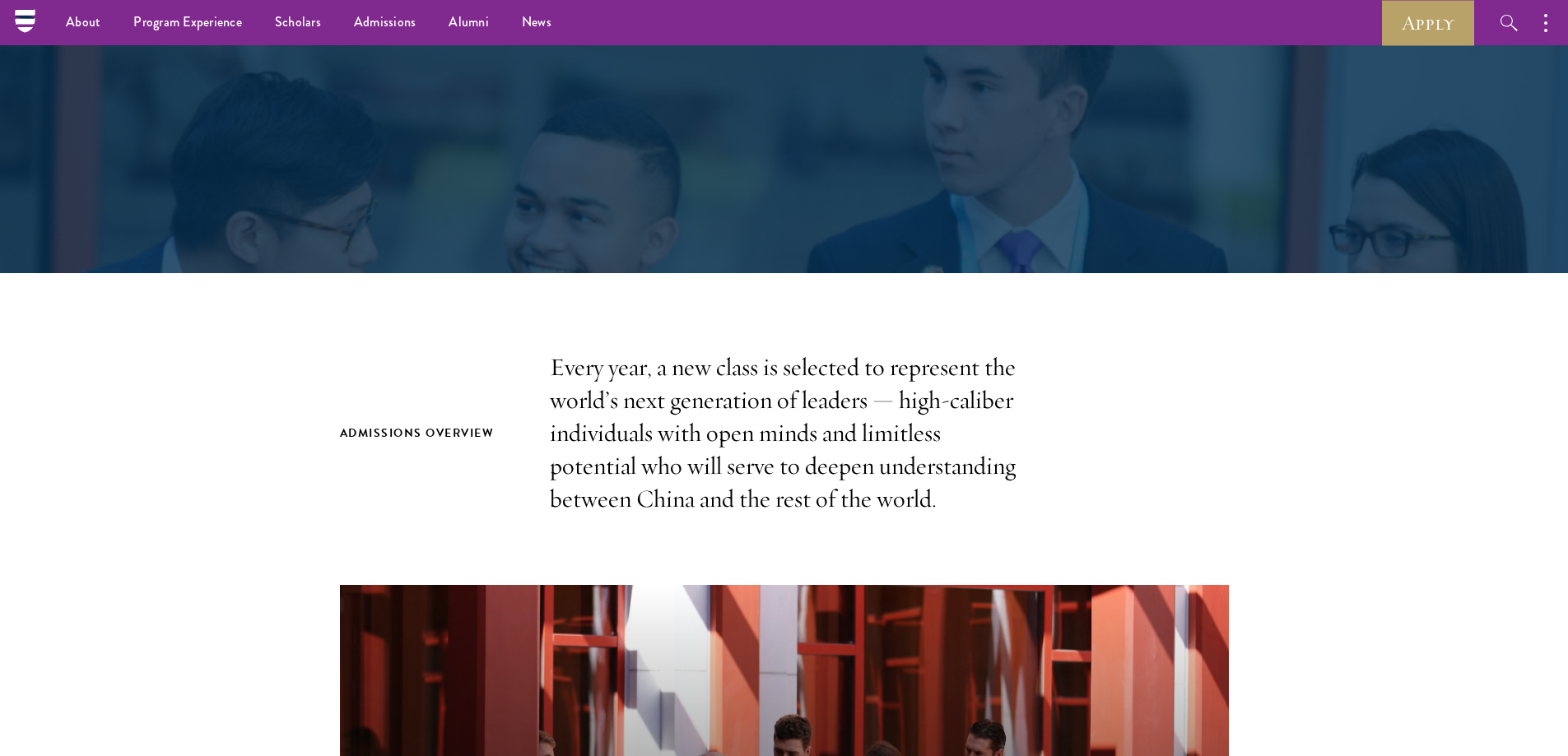 scroll, scrollTop: 237, scrollLeft: 0, axis: vertical 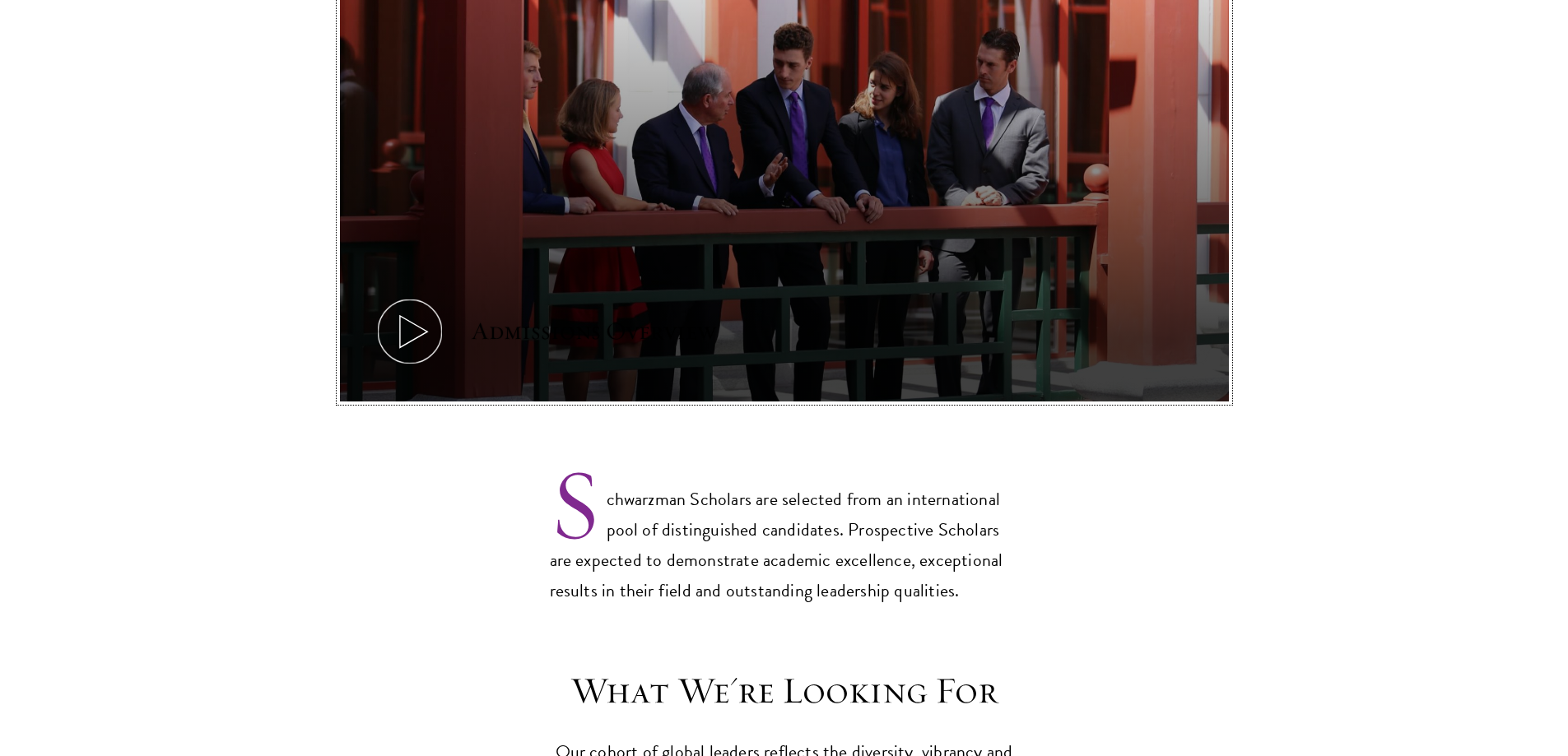 click 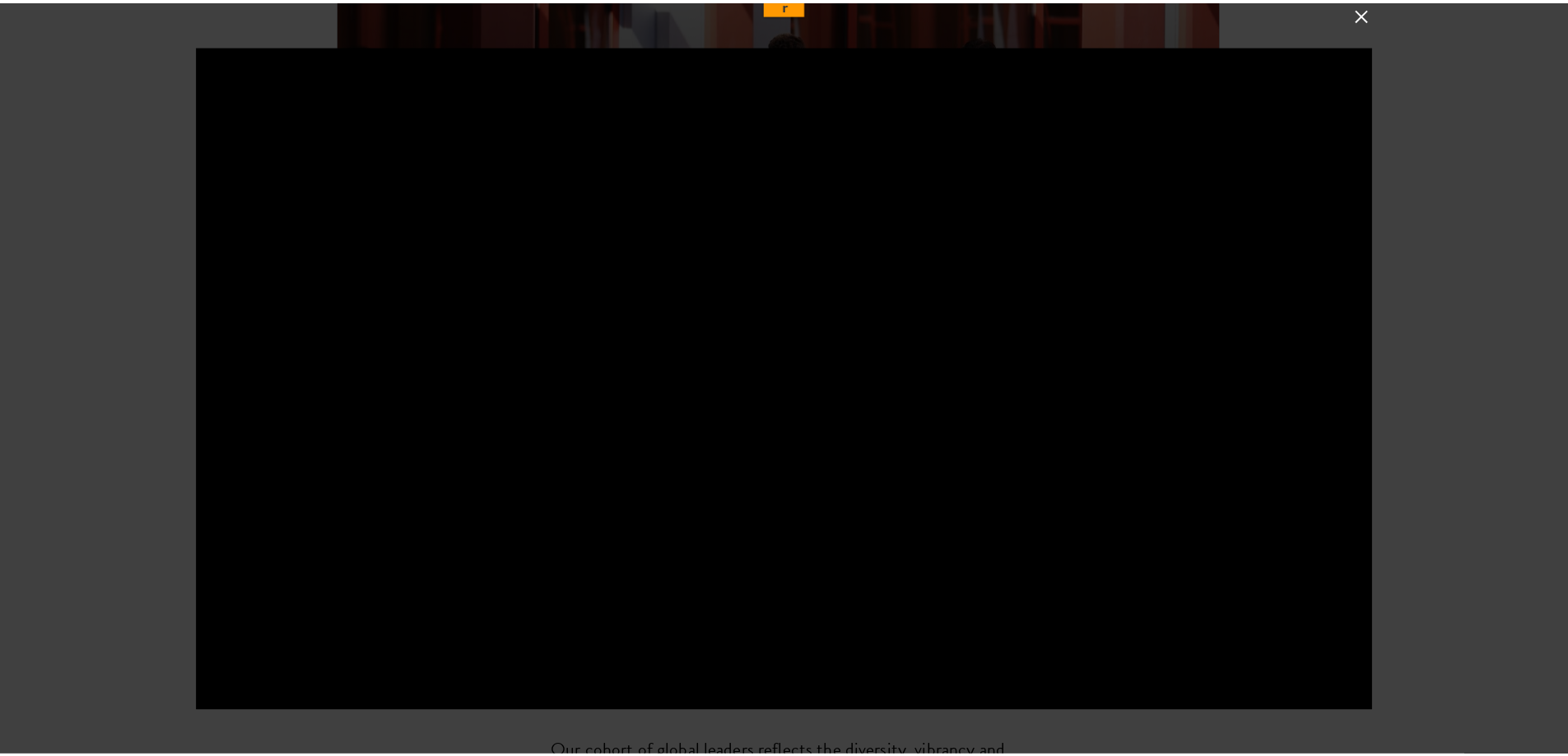 scroll, scrollTop: 0, scrollLeft: 0, axis: both 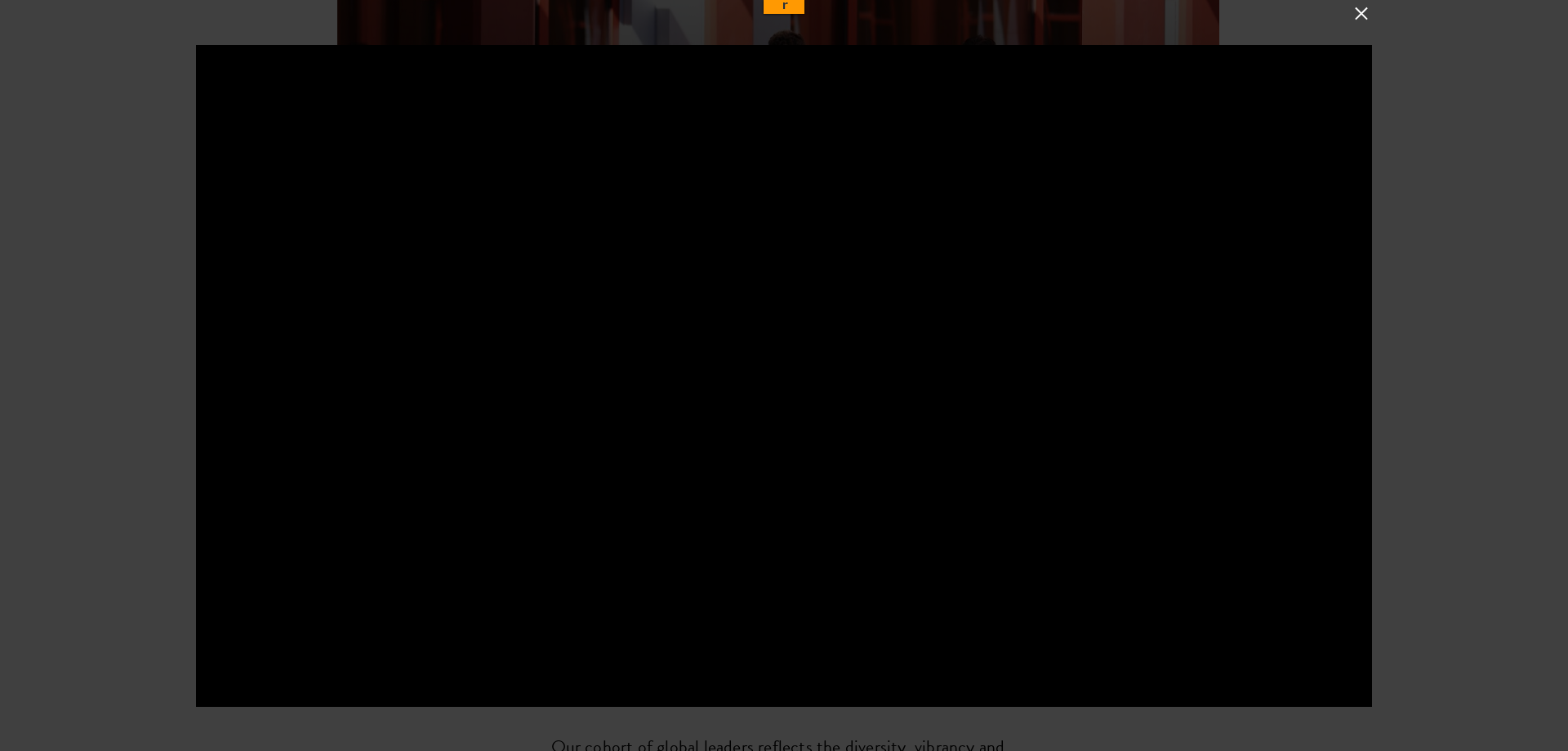 click at bounding box center [1361, 13] 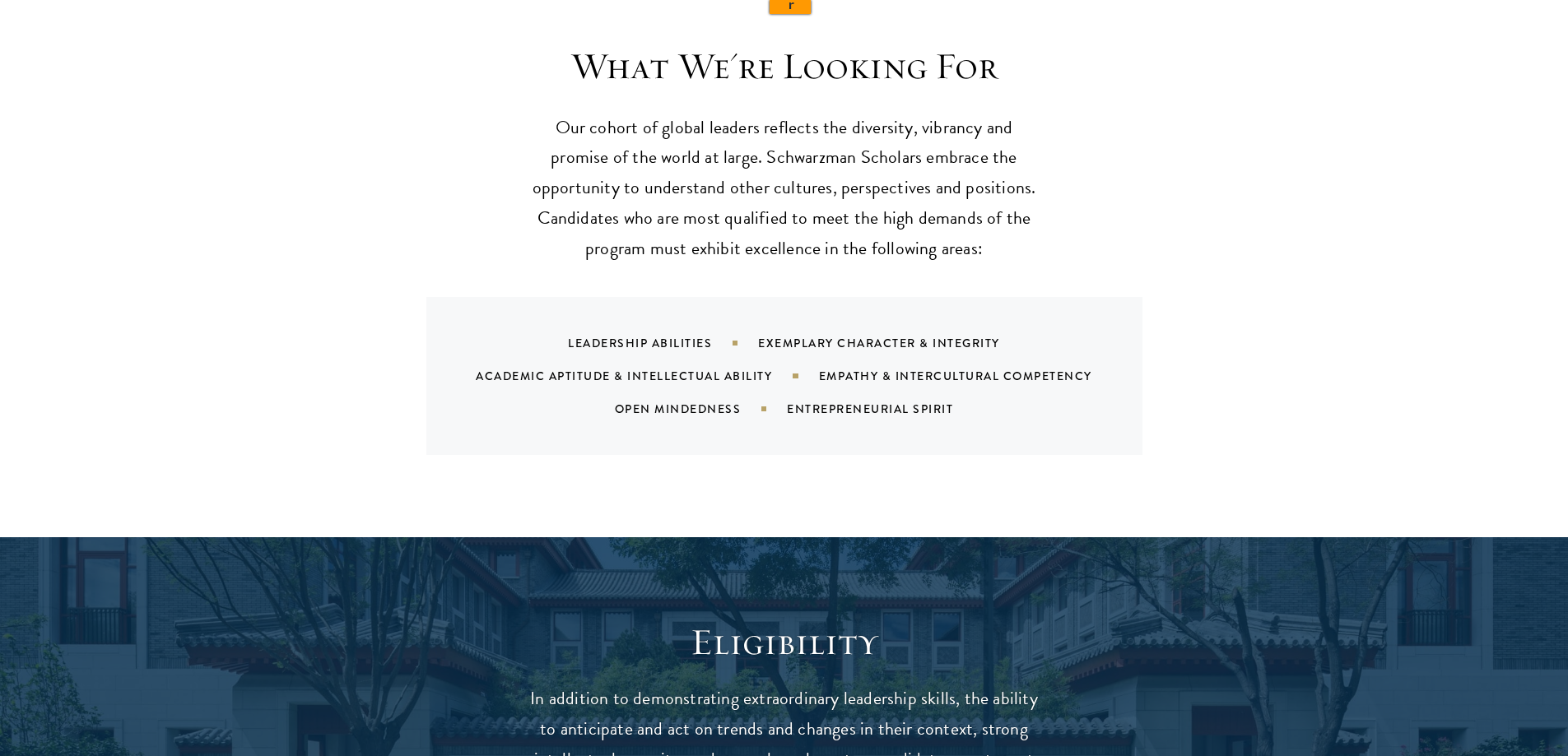 scroll, scrollTop: 1547, scrollLeft: 0, axis: vertical 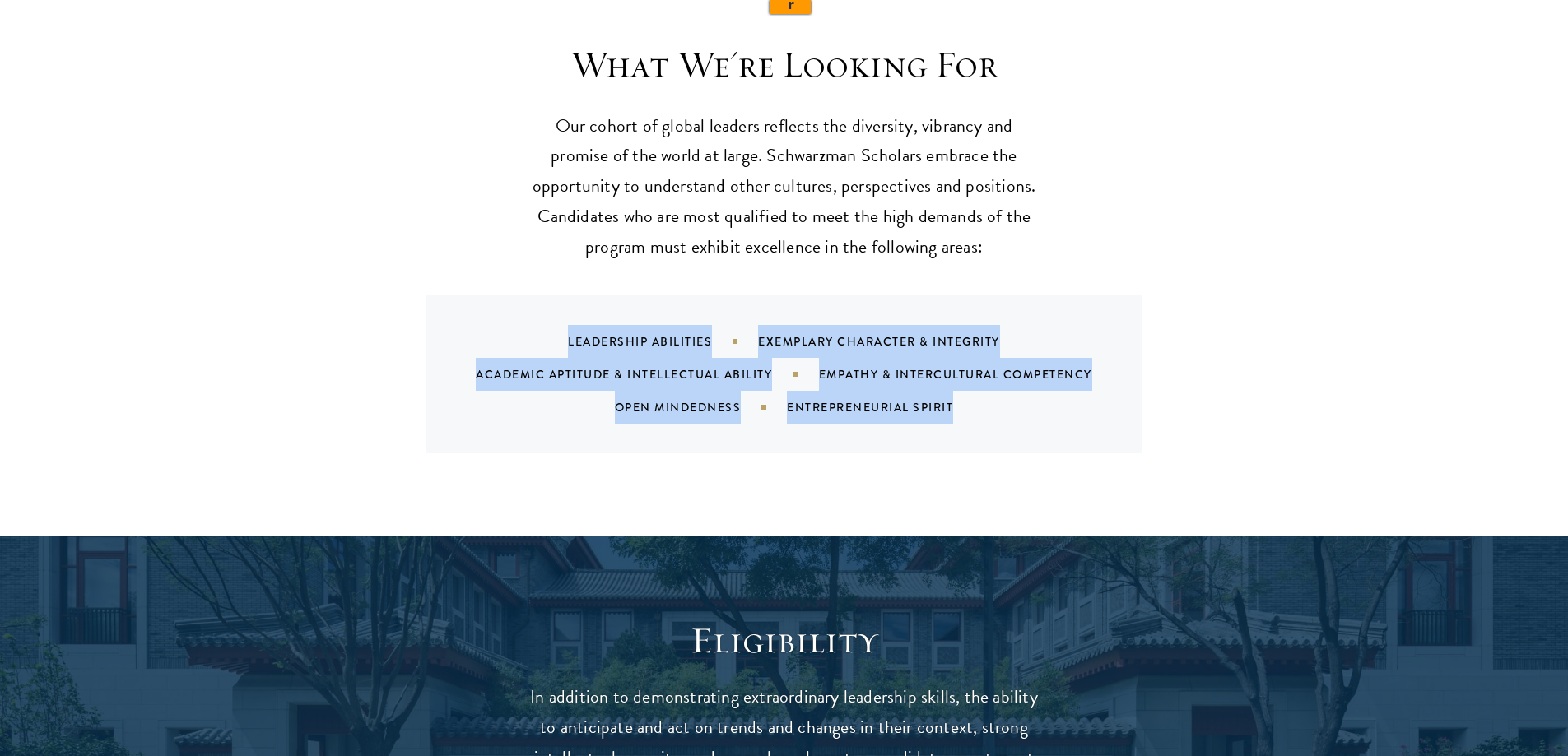 drag, startPoint x: 998, startPoint y: 417, endPoint x: 540, endPoint y: 334, distance: 465.46 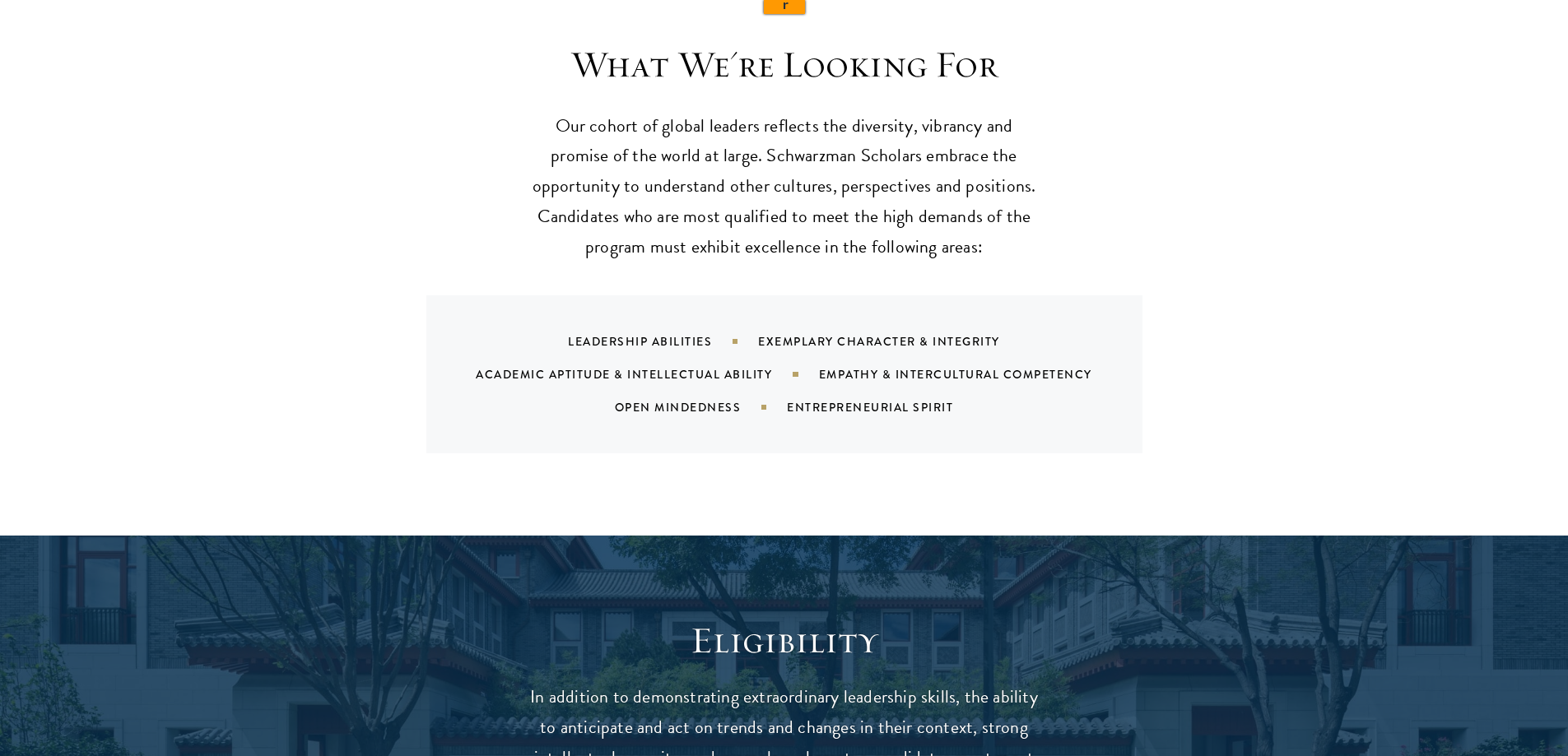 scroll, scrollTop: 0, scrollLeft: 0, axis: both 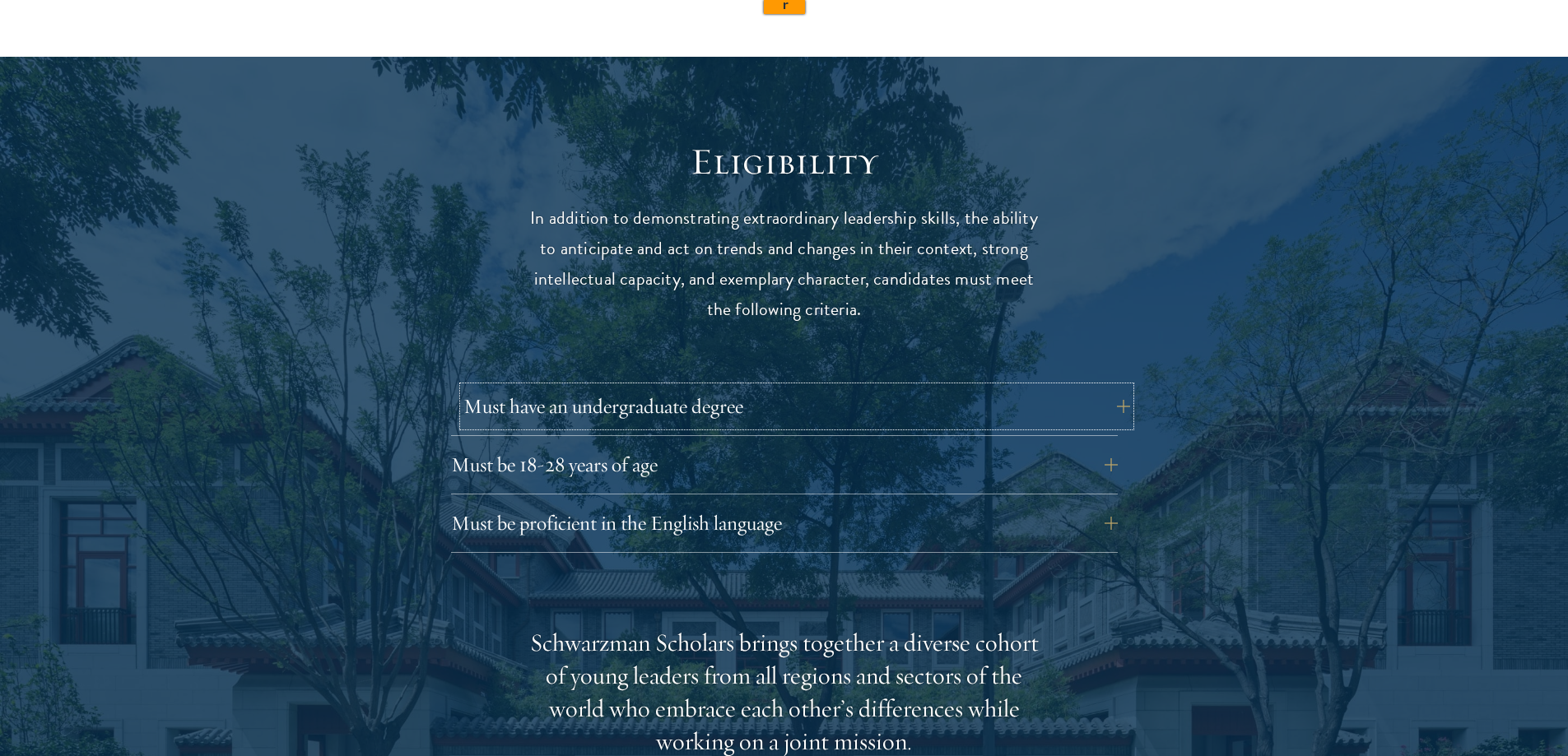 click on "Must have an undergraduate degree" at bounding box center (797, 406) 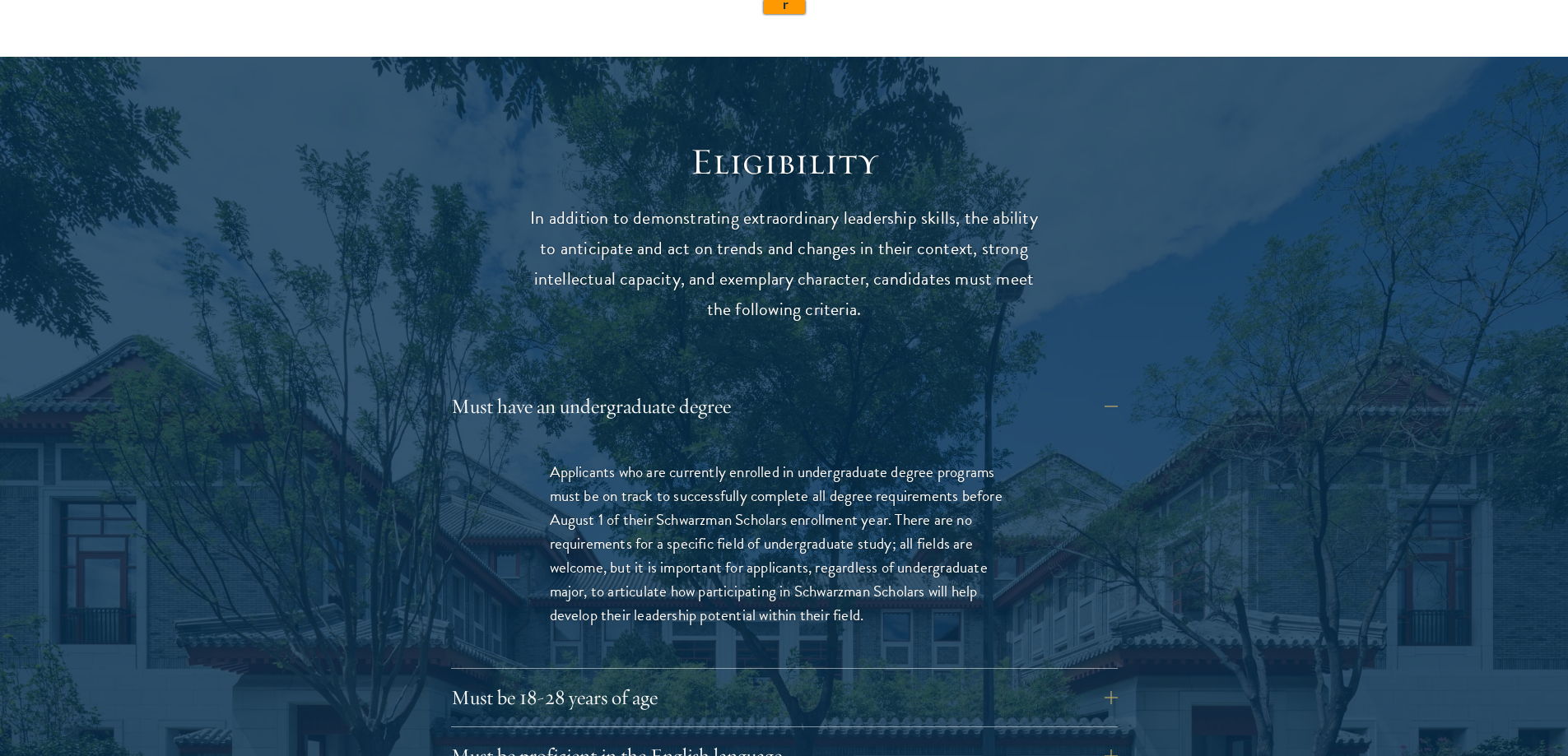 drag, startPoint x: 868, startPoint y: 618, endPoint x: 537, endPoint y: 467, distance: 363.81589 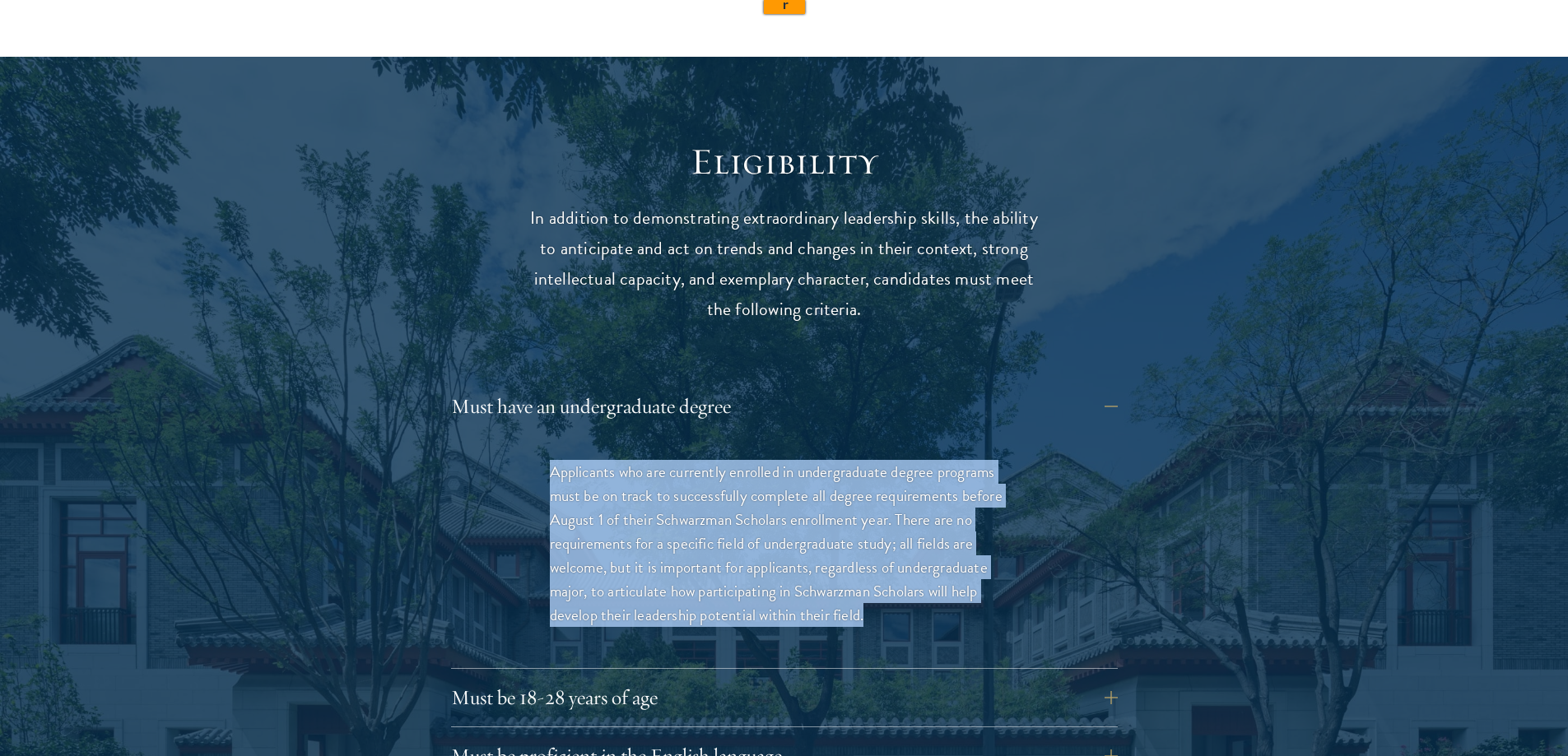 copy on "Applicants who are currently enrolled in undergraduate degree programs must be on track to successfully complete all degree requirements before August 1 of their Schwarzman Scholars enrollment year. There are no requirements for a specific field of undergraduate study; all fields are welcome, but it is important for applicants, regardless of undergraduate major, to articulate how participating in Schwarzman Scholars will help develop their leadership potential within their field." 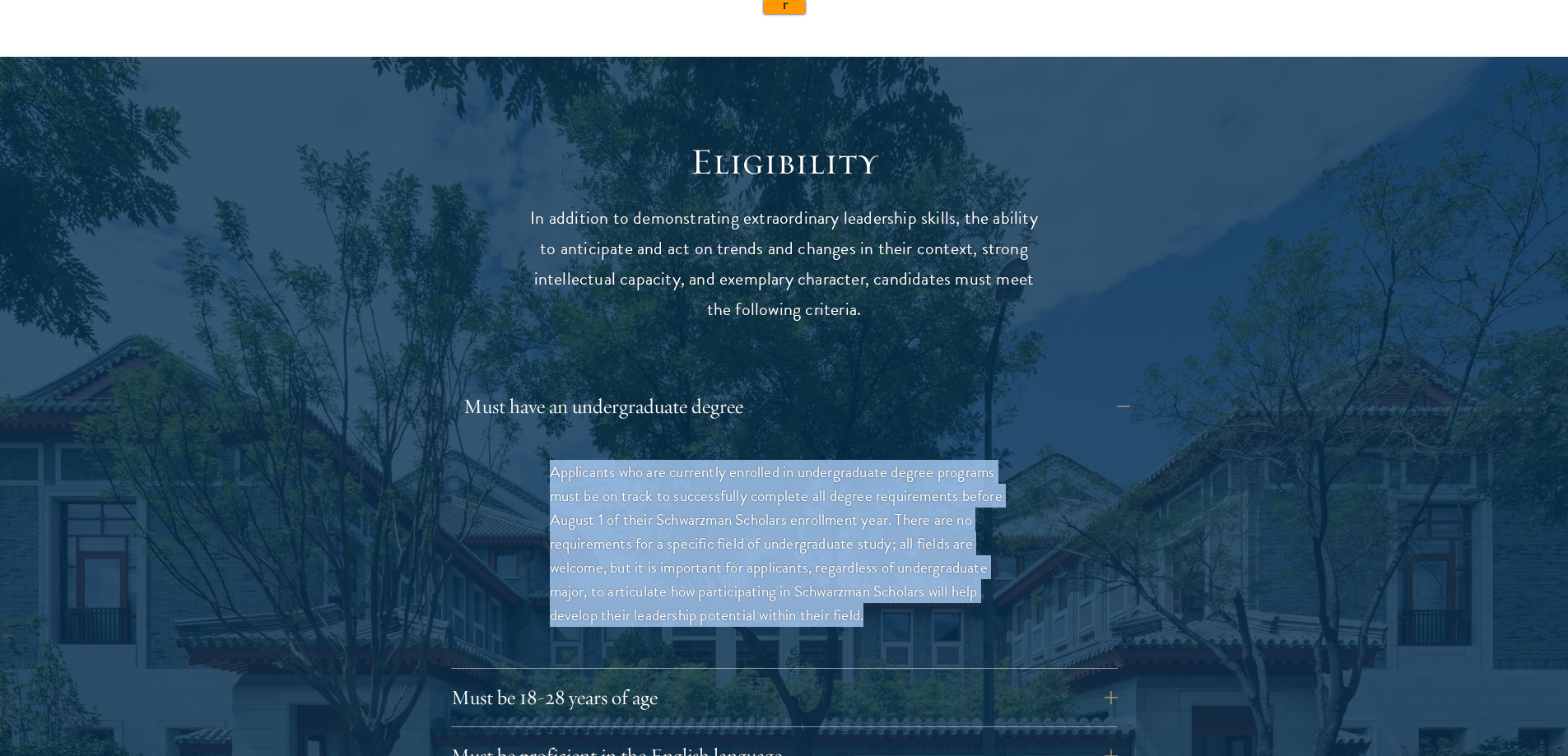 click on "Eligibility
In addition to demonstrating extraordinary leadership skills, the ability to anticipate and act on trends and changes in their context, strong intellectual capacity, and exemplary character, candidates must meet the following criteria.
Must have an undergraduate degree
Applicants who are currently enrolled in undergraduate degree programs must be on track to successfully complete all degree requirements before August 1 of their Schwarzman Scholars enrollment year. There are no requirements for a specific field of undergraduate study; all fields are welcome, but it is important for applicants, regardless of undergraduate major, to articulate how participating in Schwarzman Scholars will help develop their leadership potential within their field.
Must be 18-28 years of age
Candidates must be at least 18 but not yet 29 years of age as of August 1 of their Schwarzman Scholars enrollment year  ." at bounding box center (784, 851) 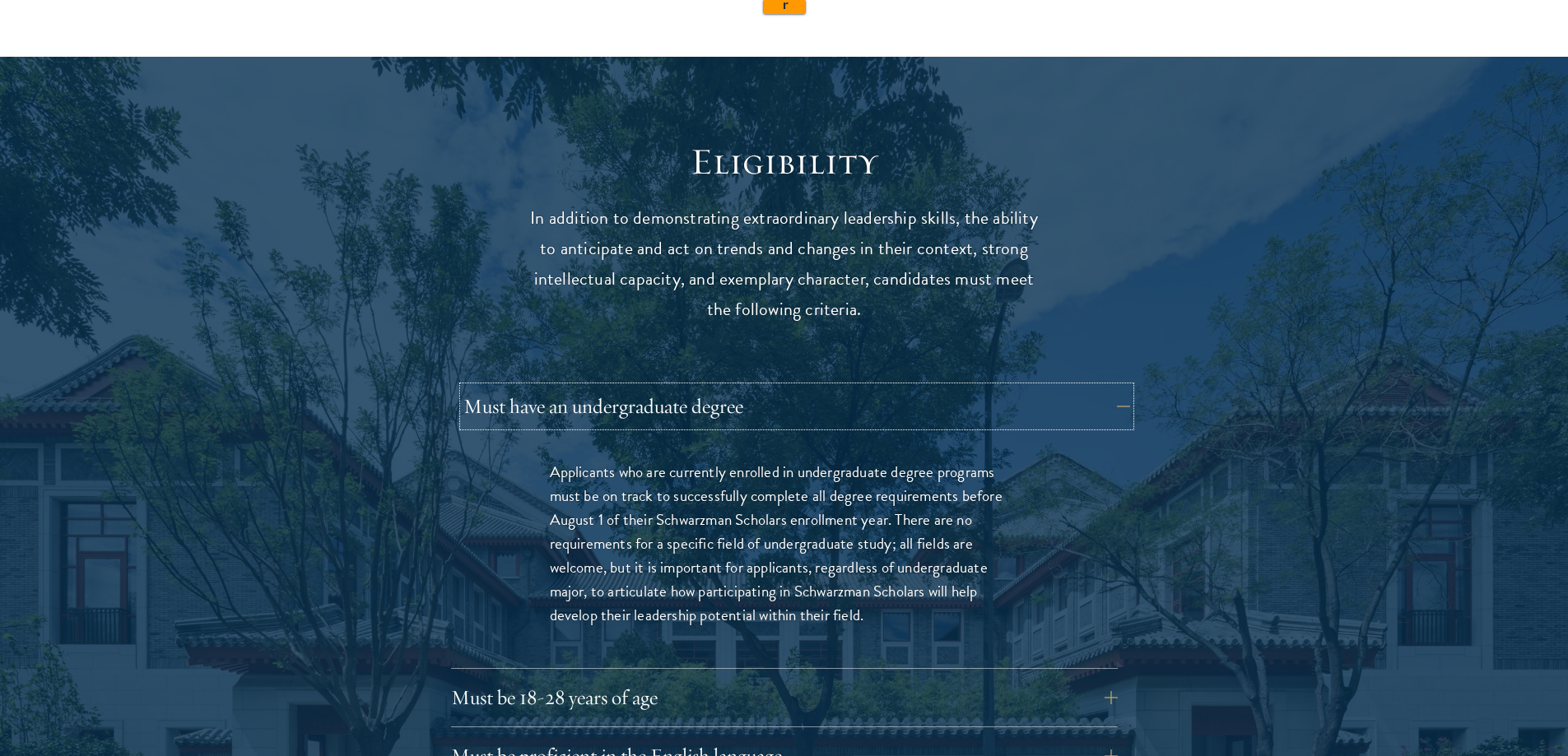 drag, startPoint x: 767, startPoint y: 404, endPoint x: 483, endPoint y: 410, distance: 284.06337 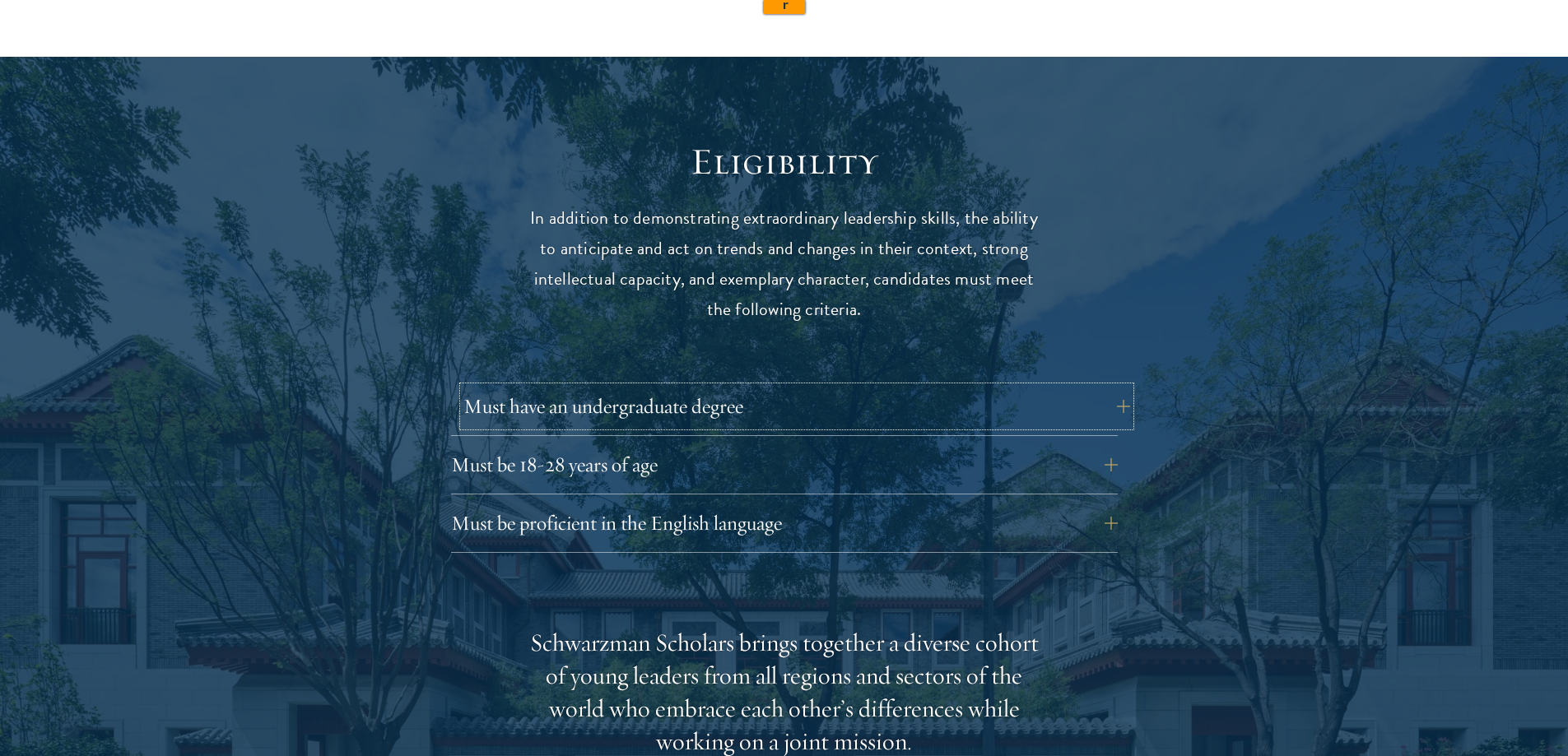 drag, startPoint x: 471, startPoint y: 415, endPoint x: 690, endPoint y: 410, distance: 219.0571 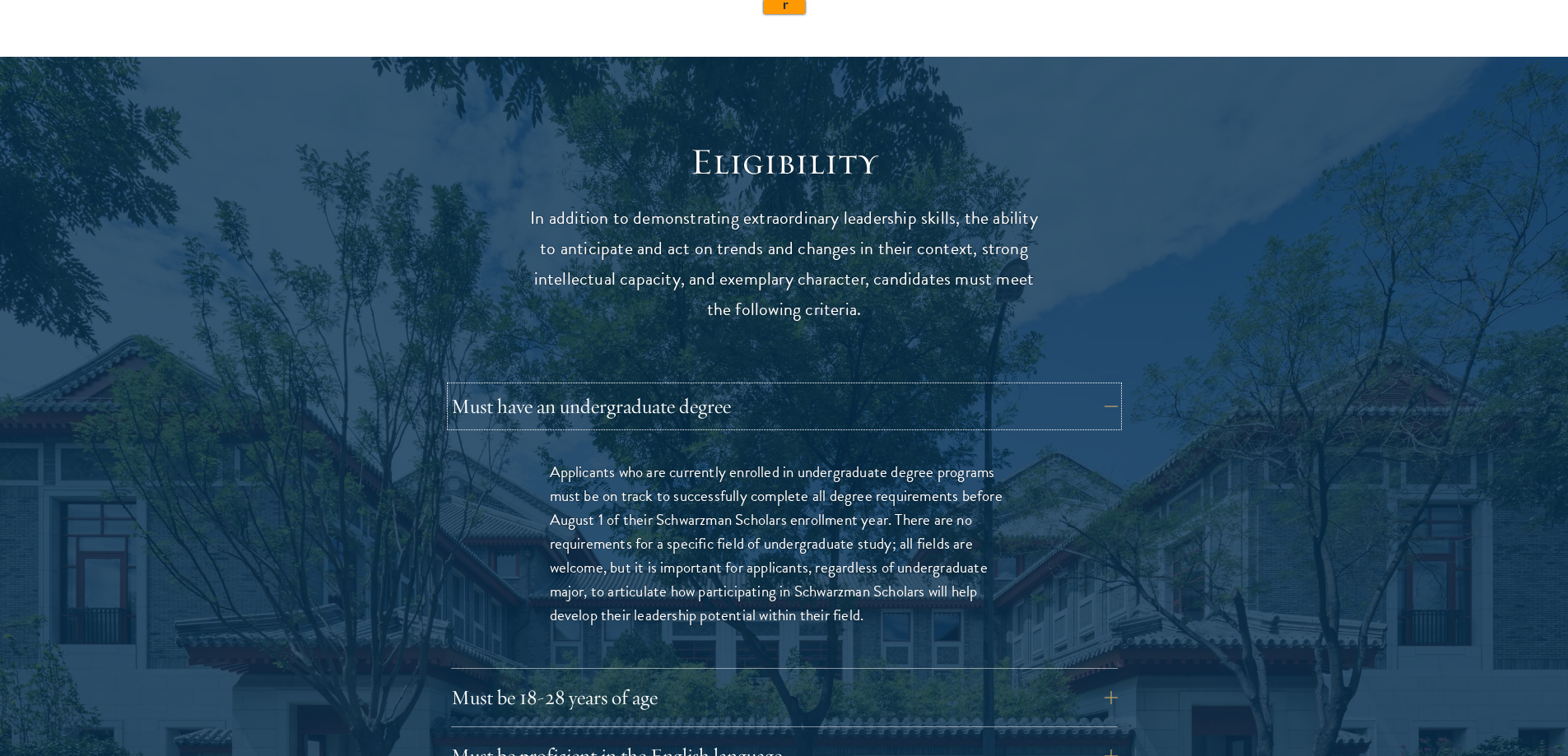 scroll, scrollTop: 0, scrollLeft: 0, axis: both 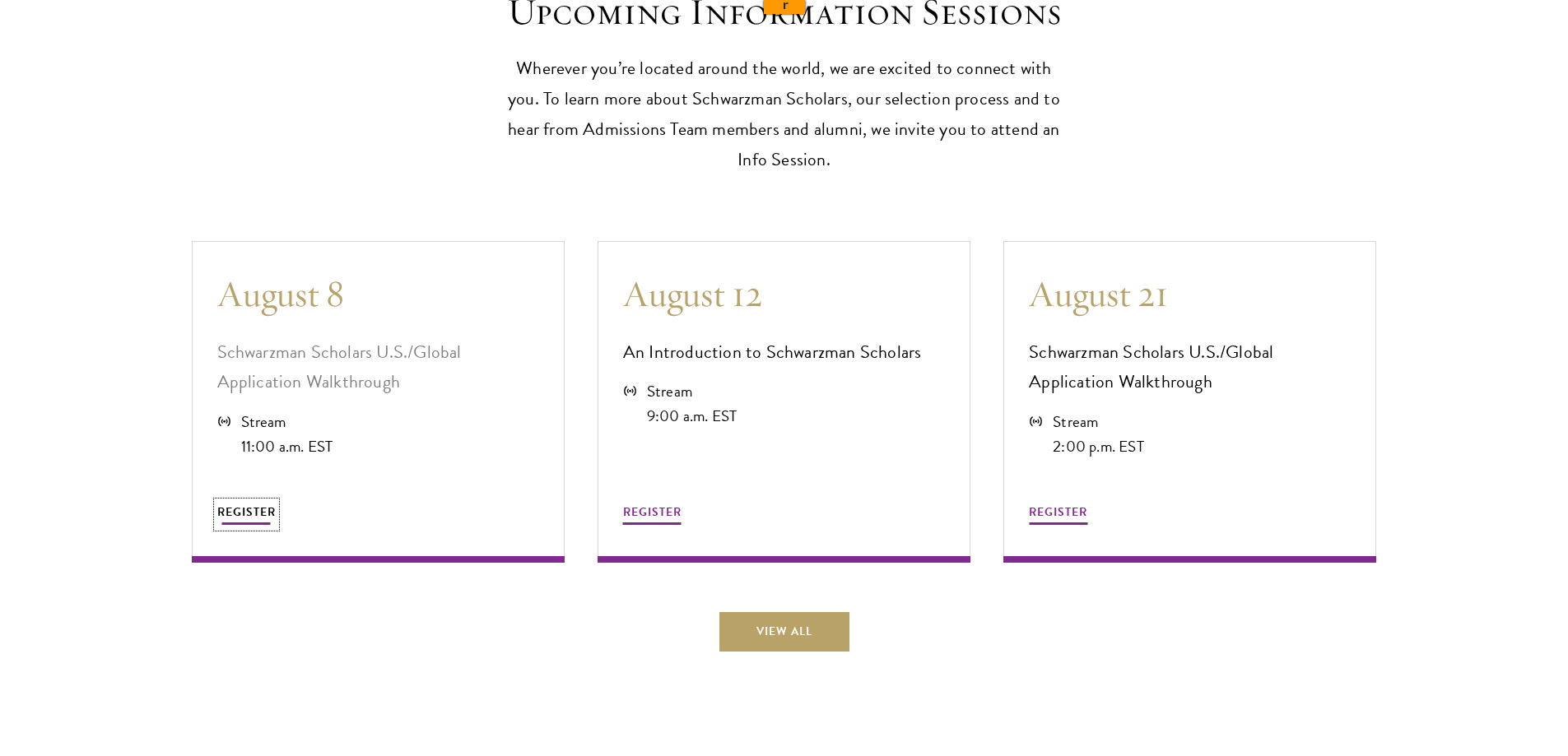 click on "REGISTER" at bounding box center [246, 512] 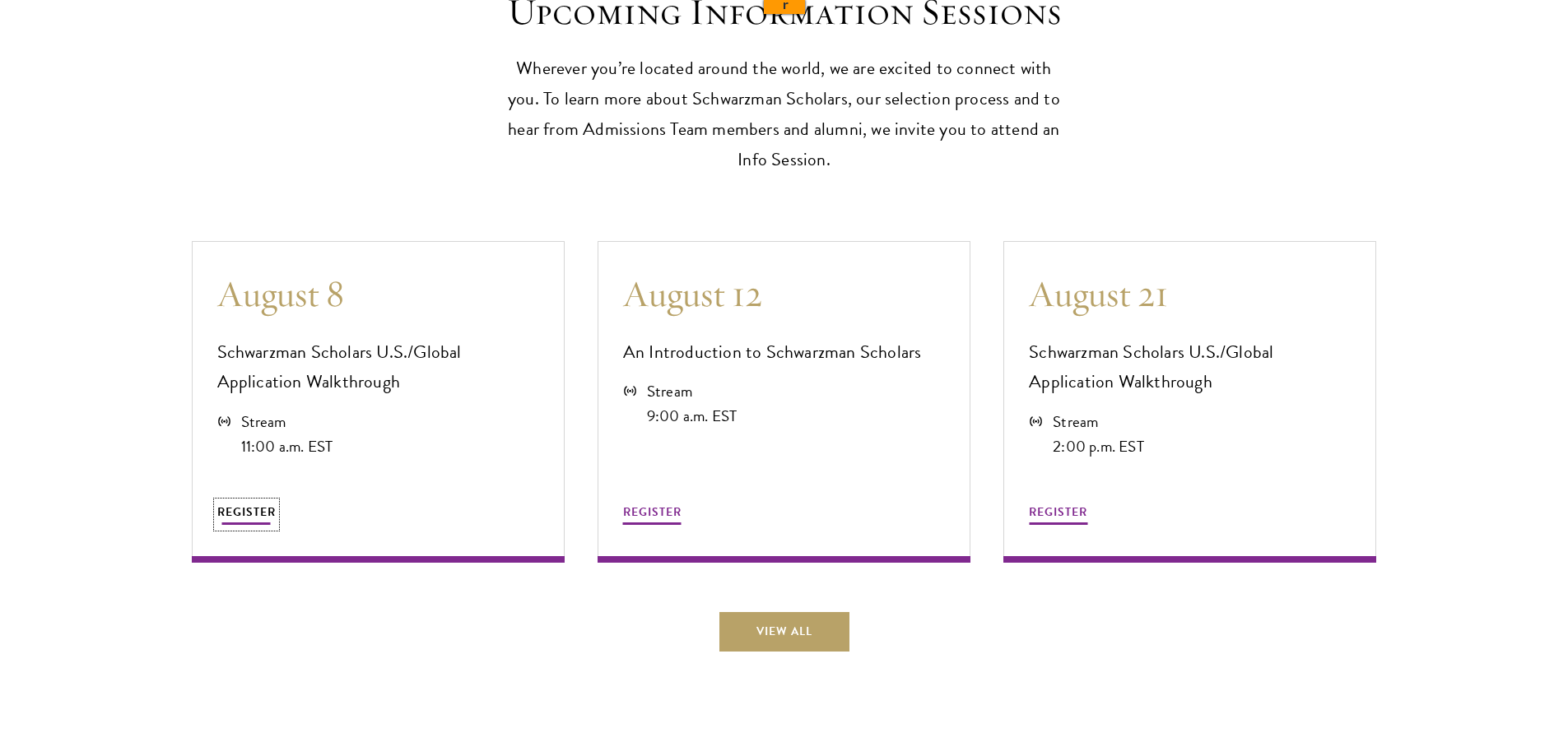 scroll, scrollTop: 0, scrollLeft: 0, axis: both 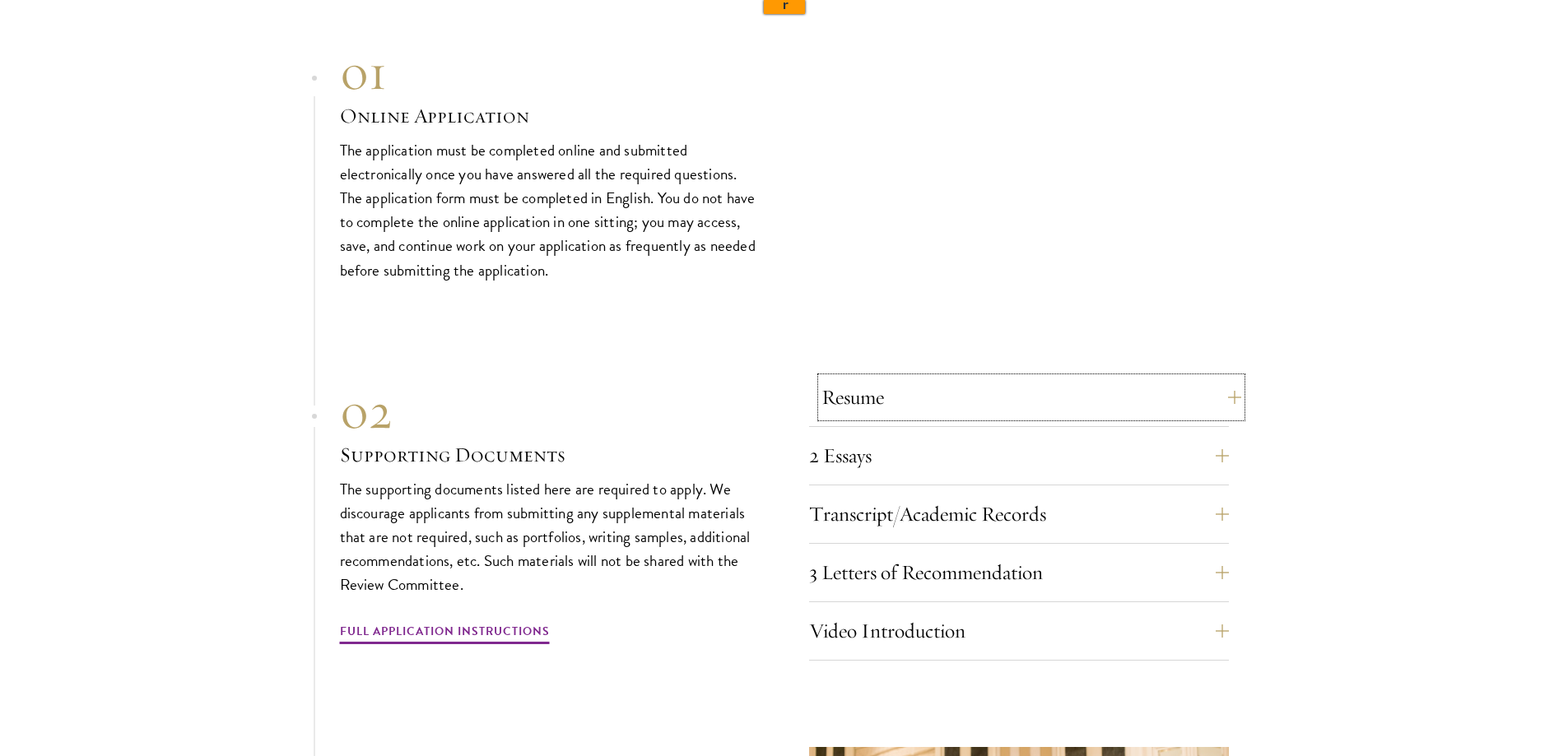 click on "Resume" at bounding box center [1031, 397] 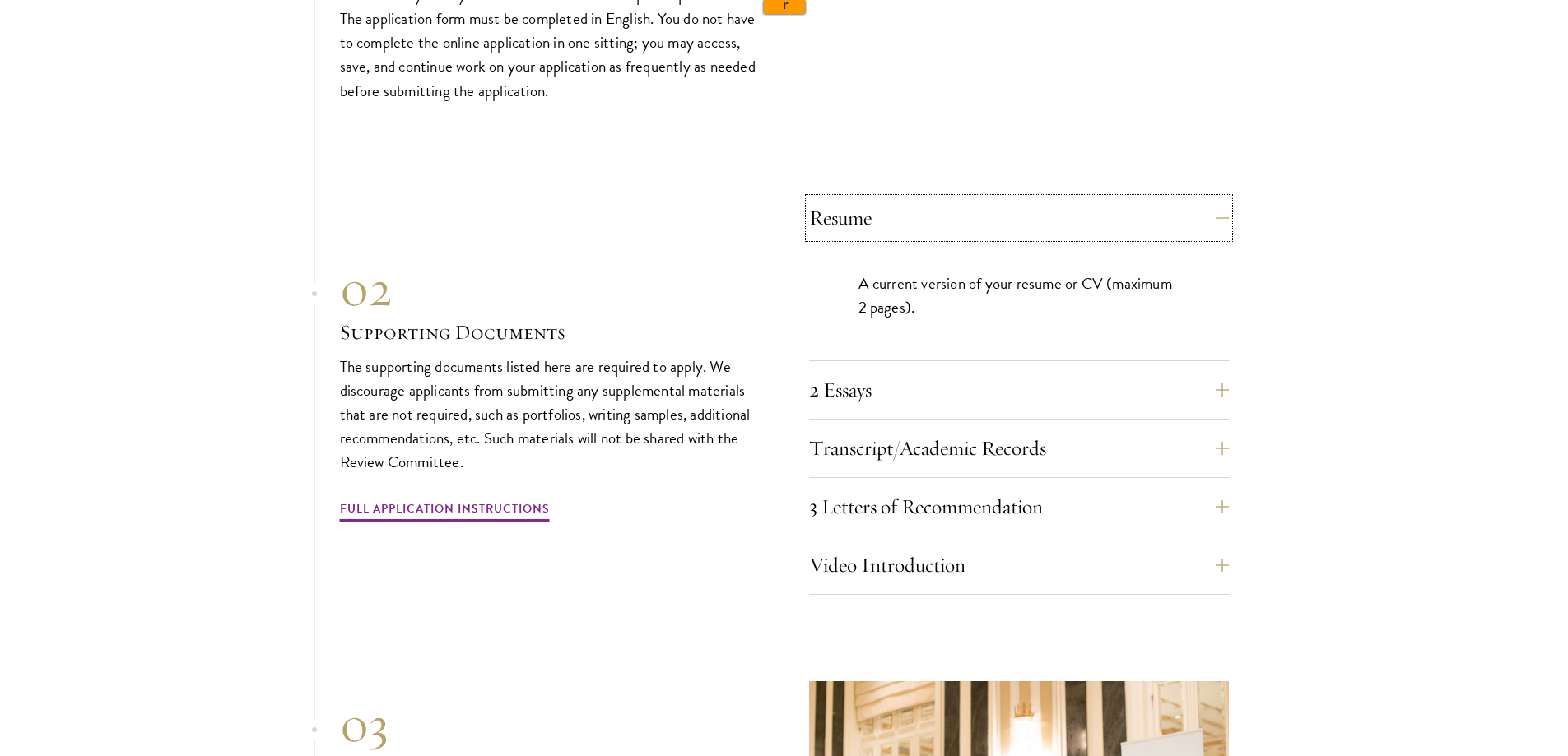 scroll, scrollTop: 5549, scrollLeft: 0, axis: vertical 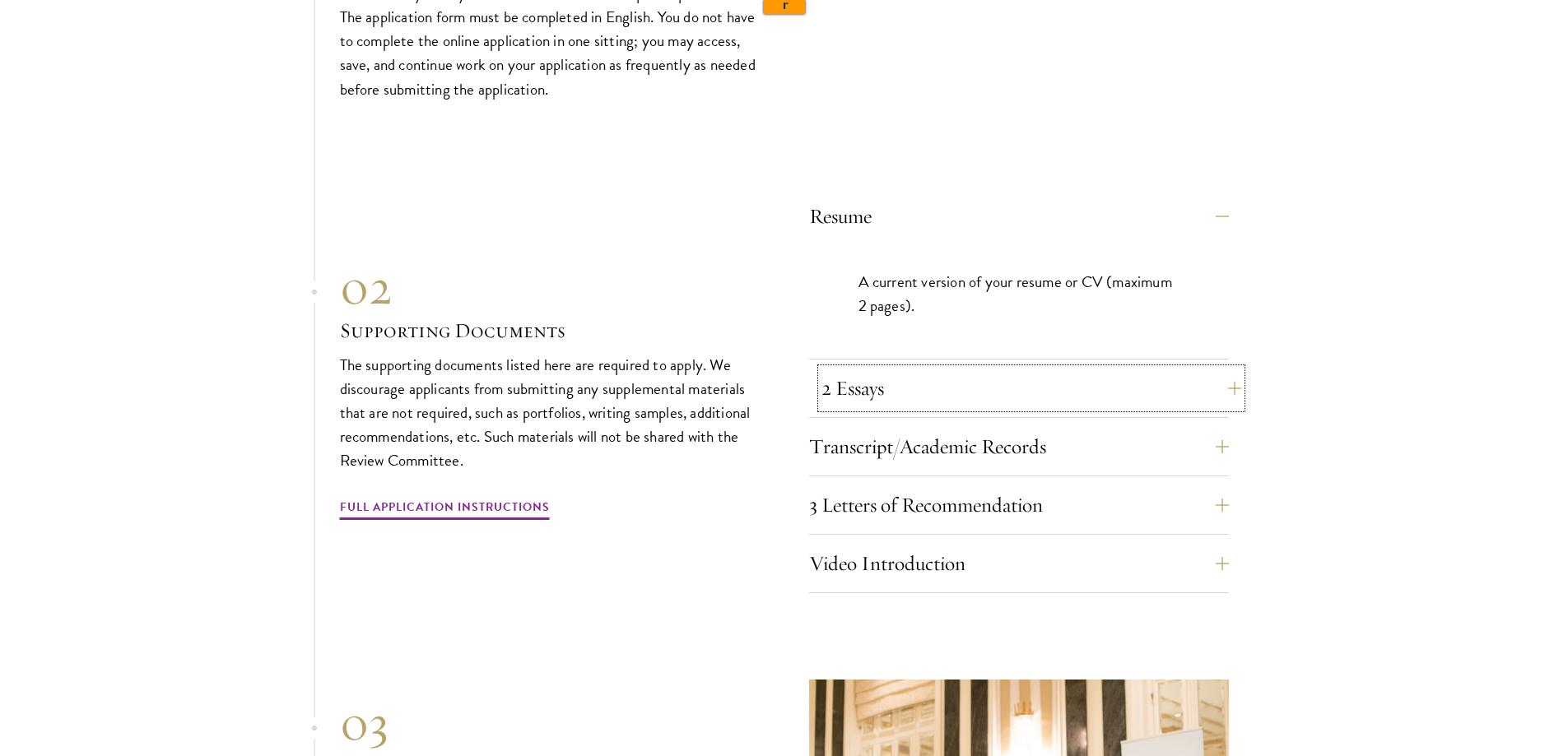 click on "2 Essays" at bounding box center [1031, 388] 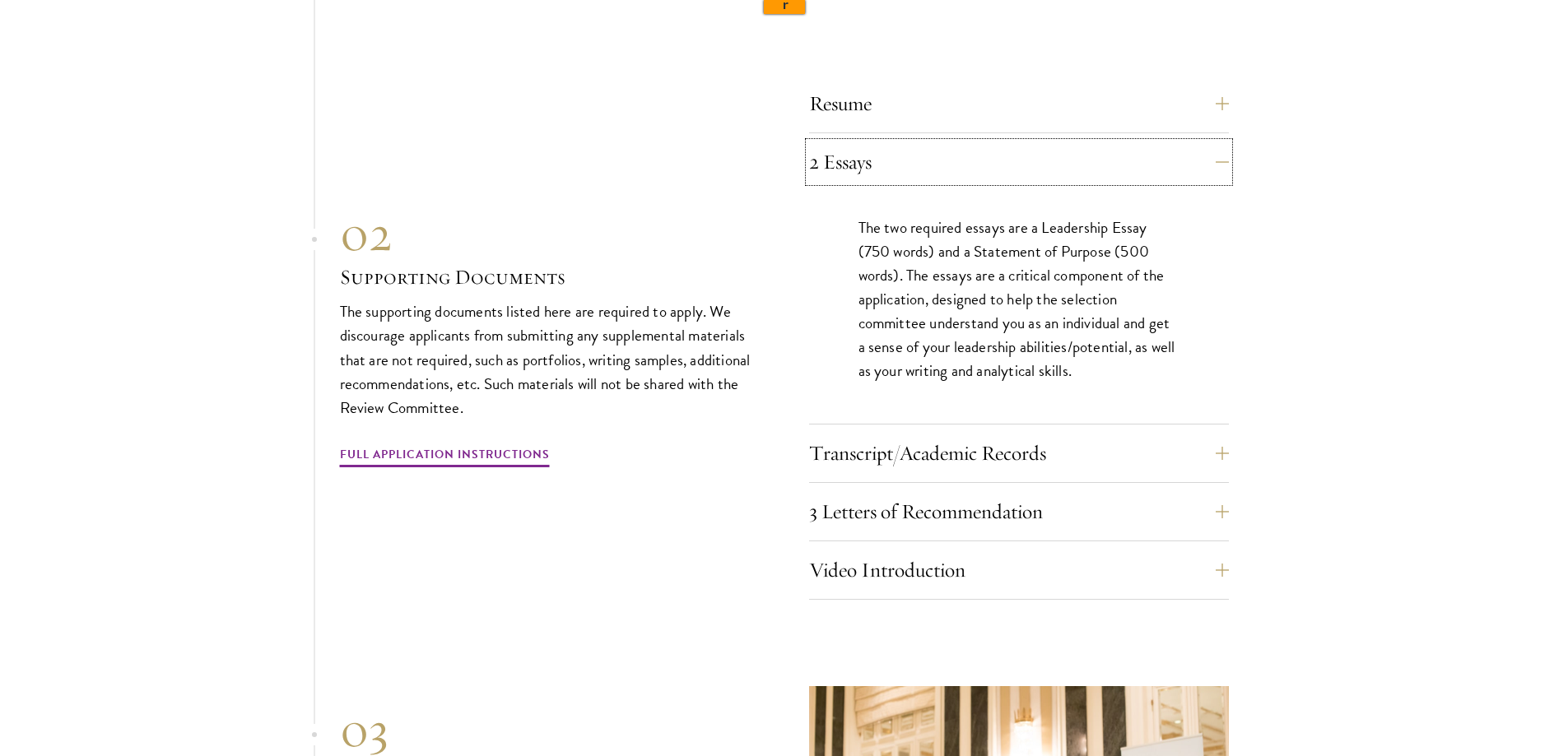 scroll, scrollTop: 5752, scrollLeft: 0, axis: vertical 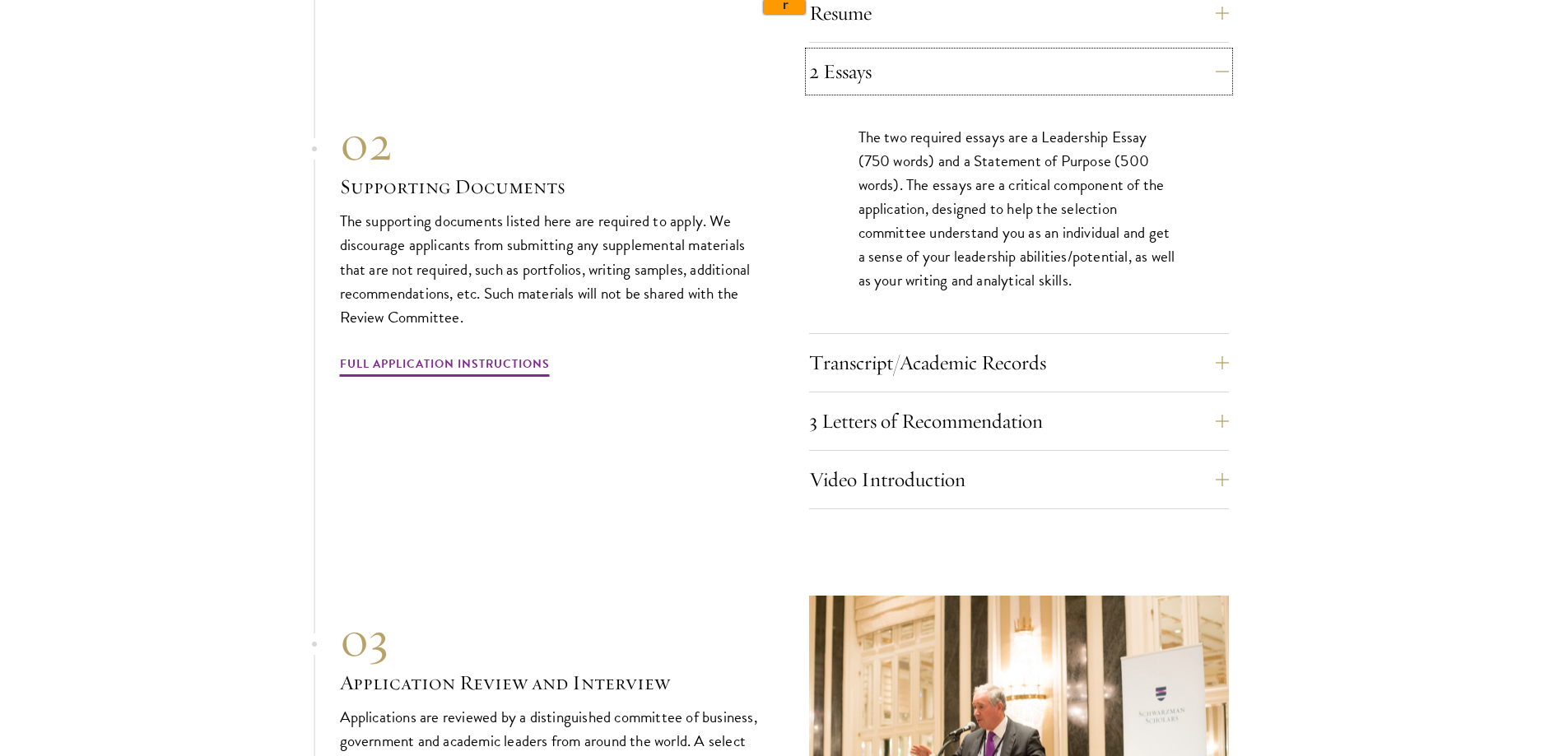 type 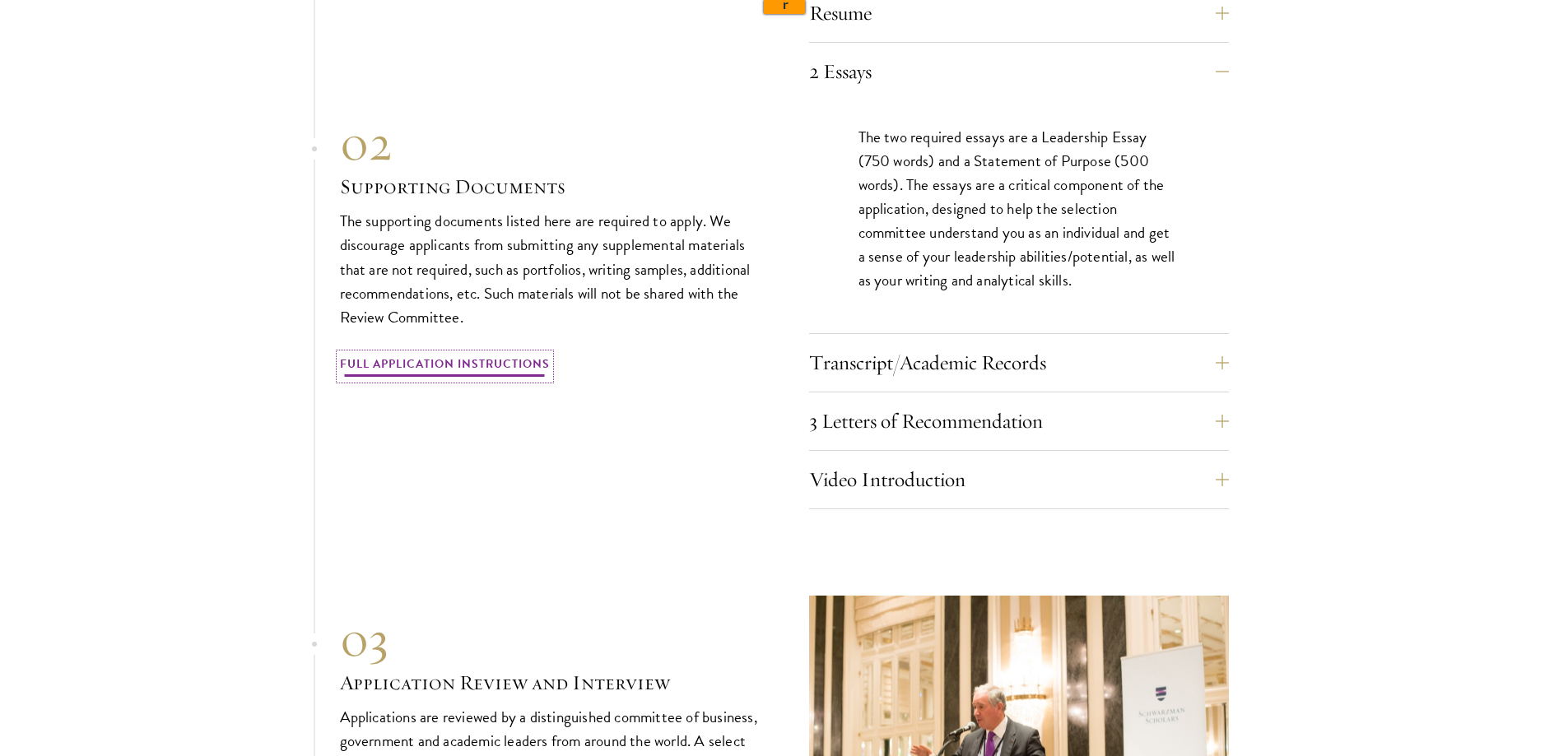 click on "Full Application Instructions" at bounding box center (444, 366) 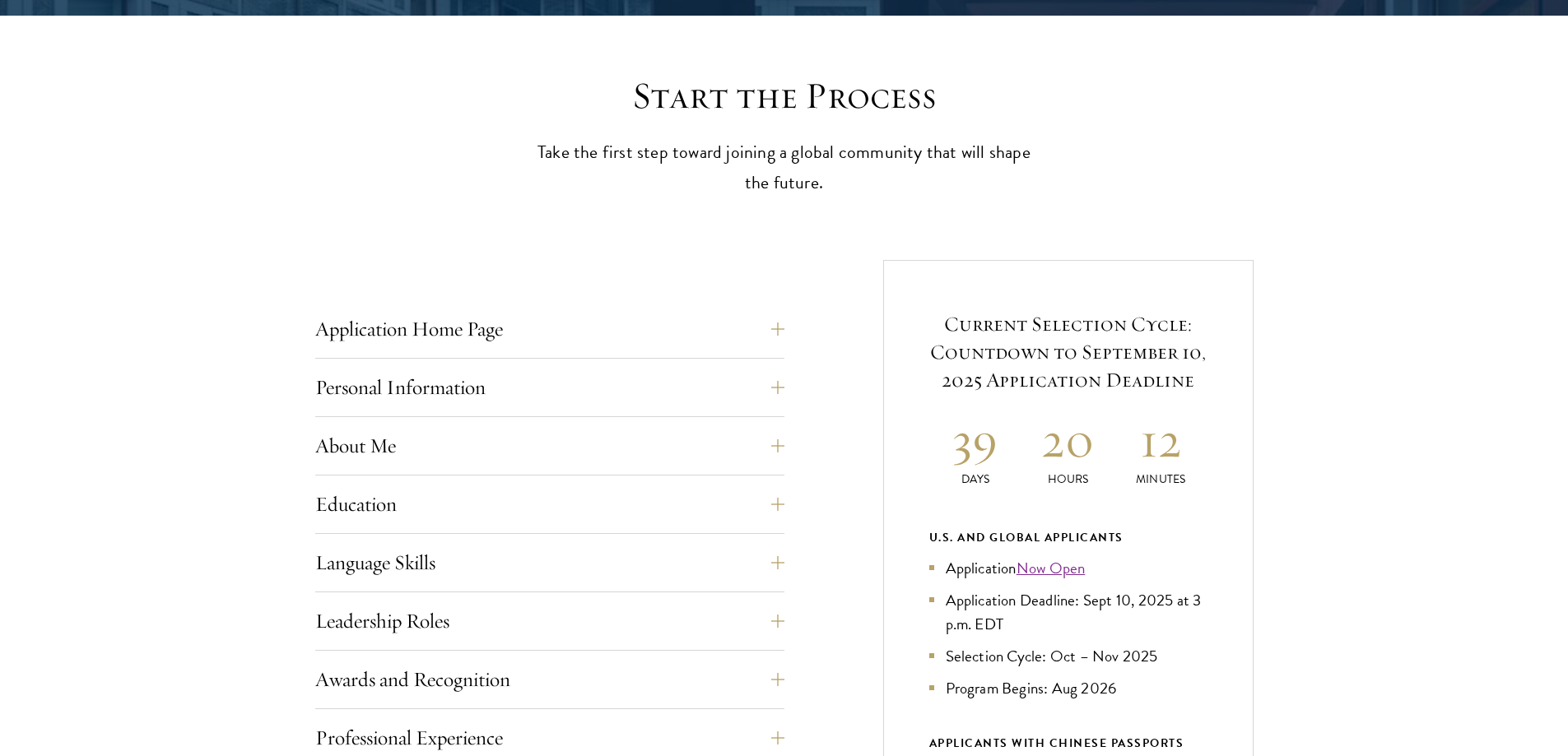 scroll, scrollTop: 406, scrollLeft: 0, axis: vertical 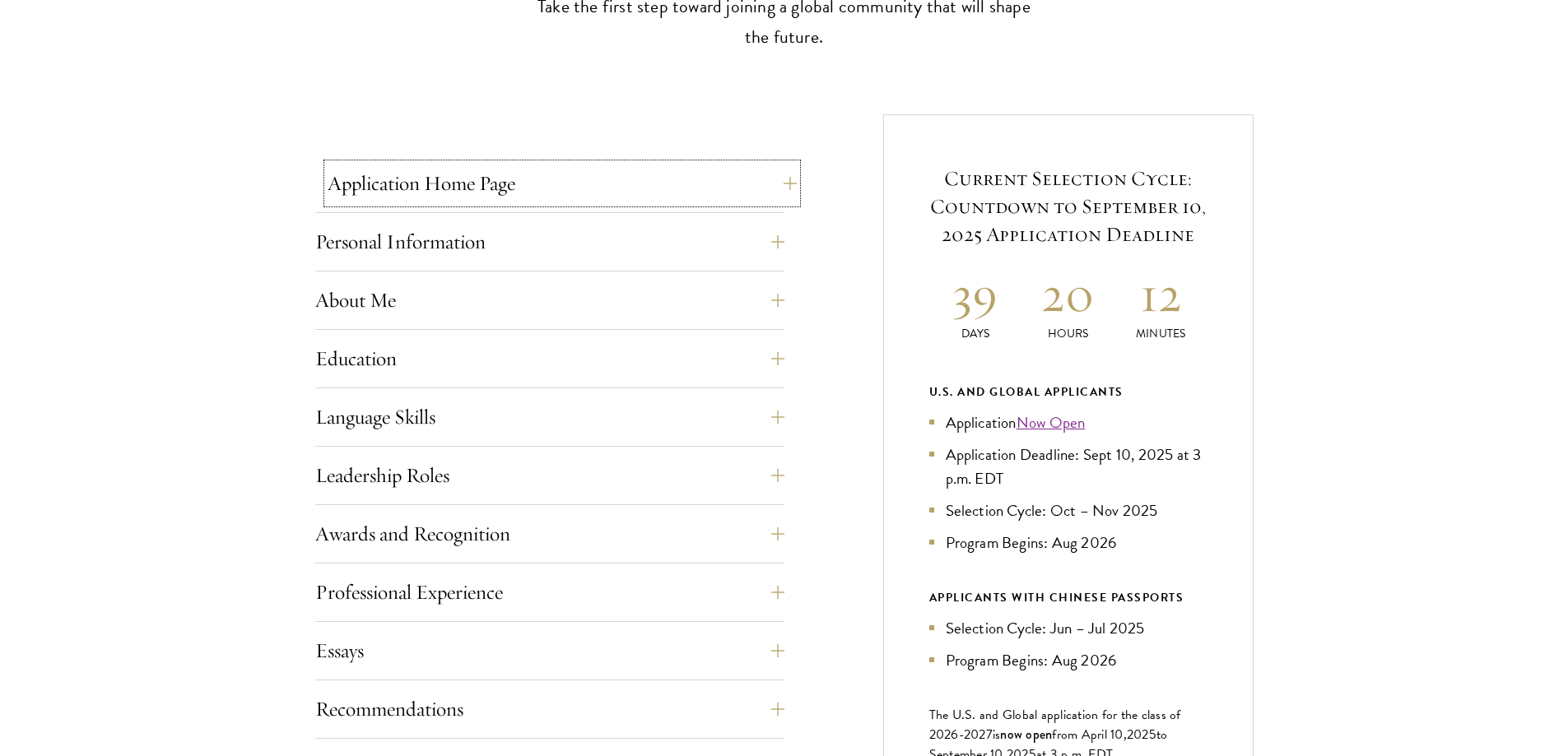 click on "Application Home Page" at bounding box center (562, 183) 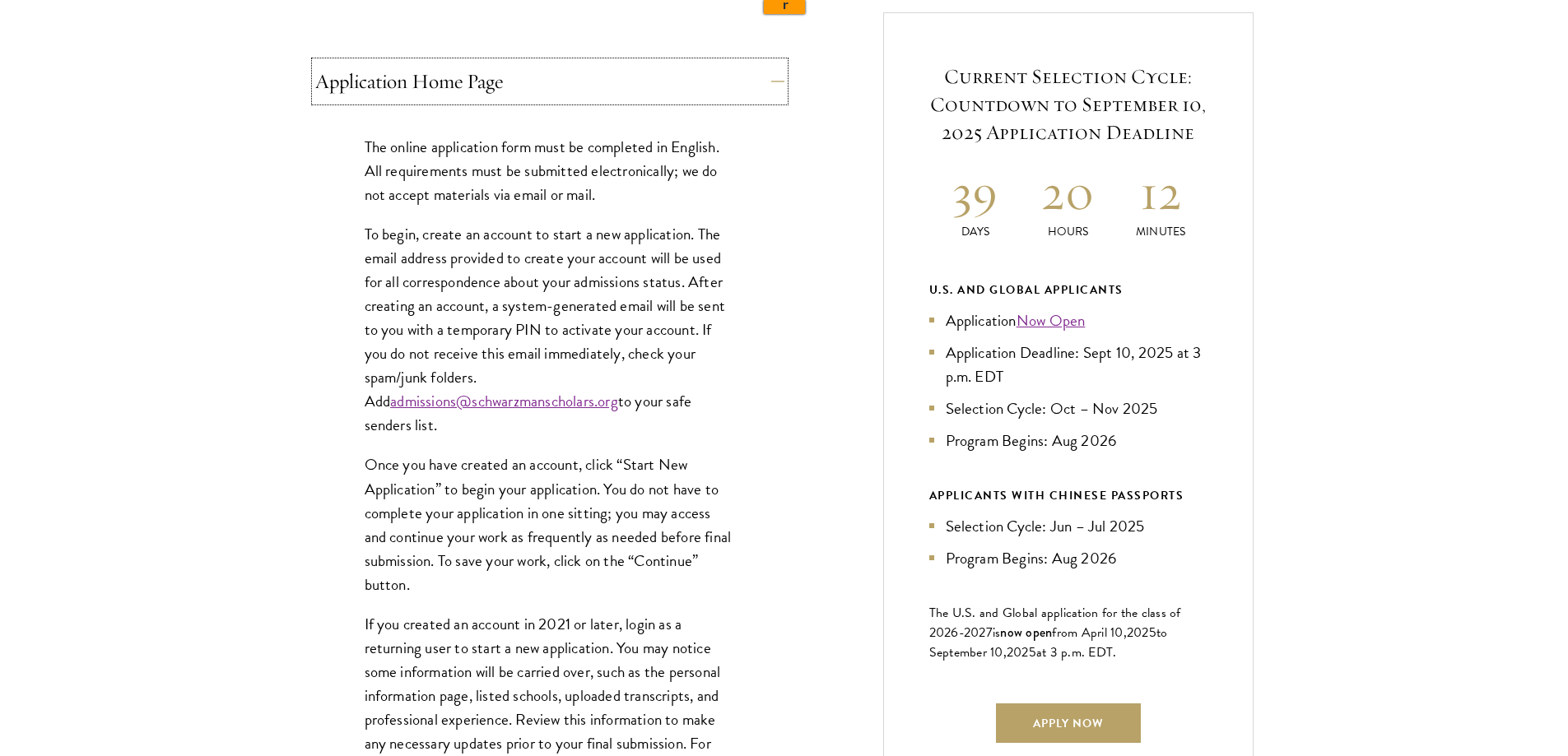 scroll, scrollTop: 646, scrollLeft: 0, axis: vertical 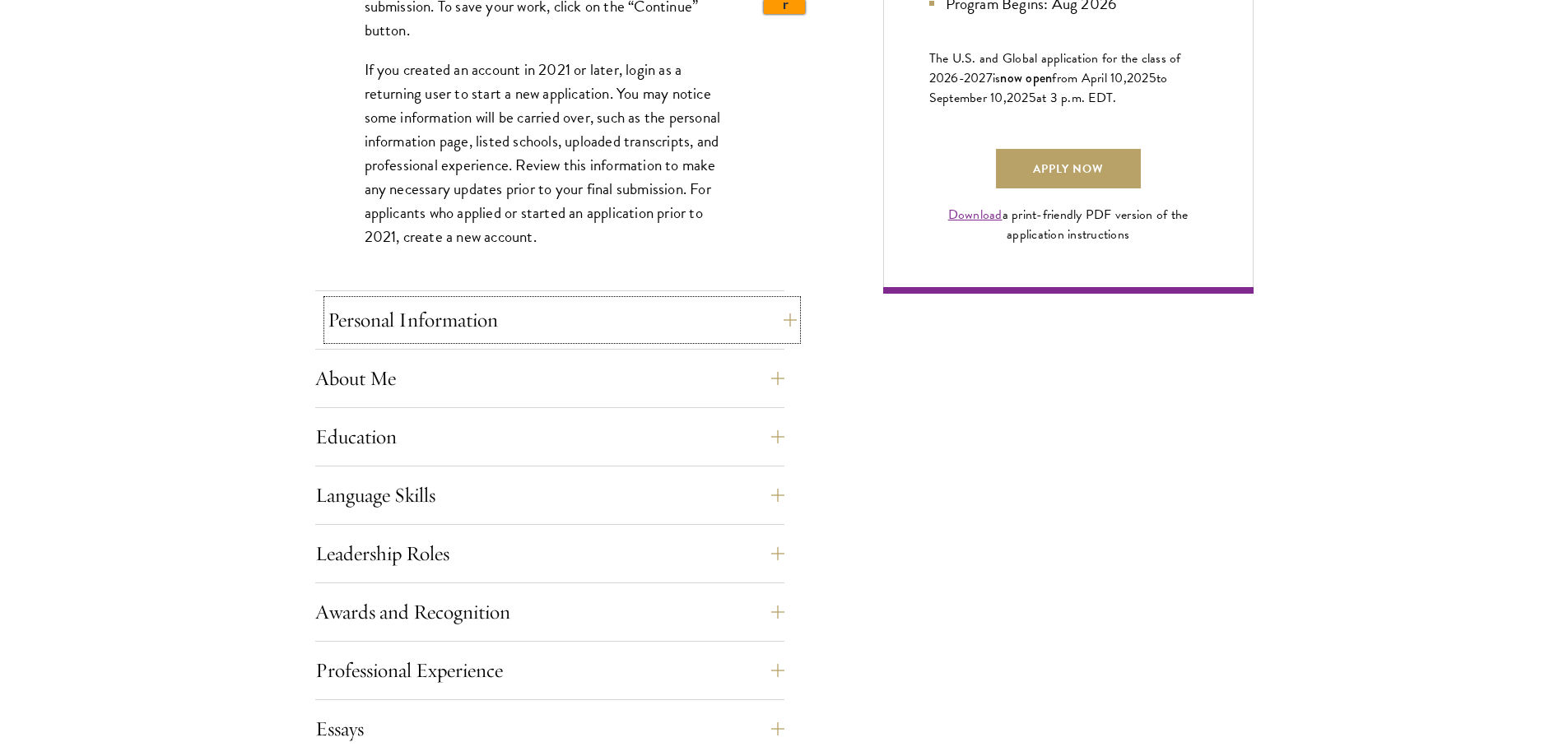 click on "Personal Information" at bounding box center [562, 320] 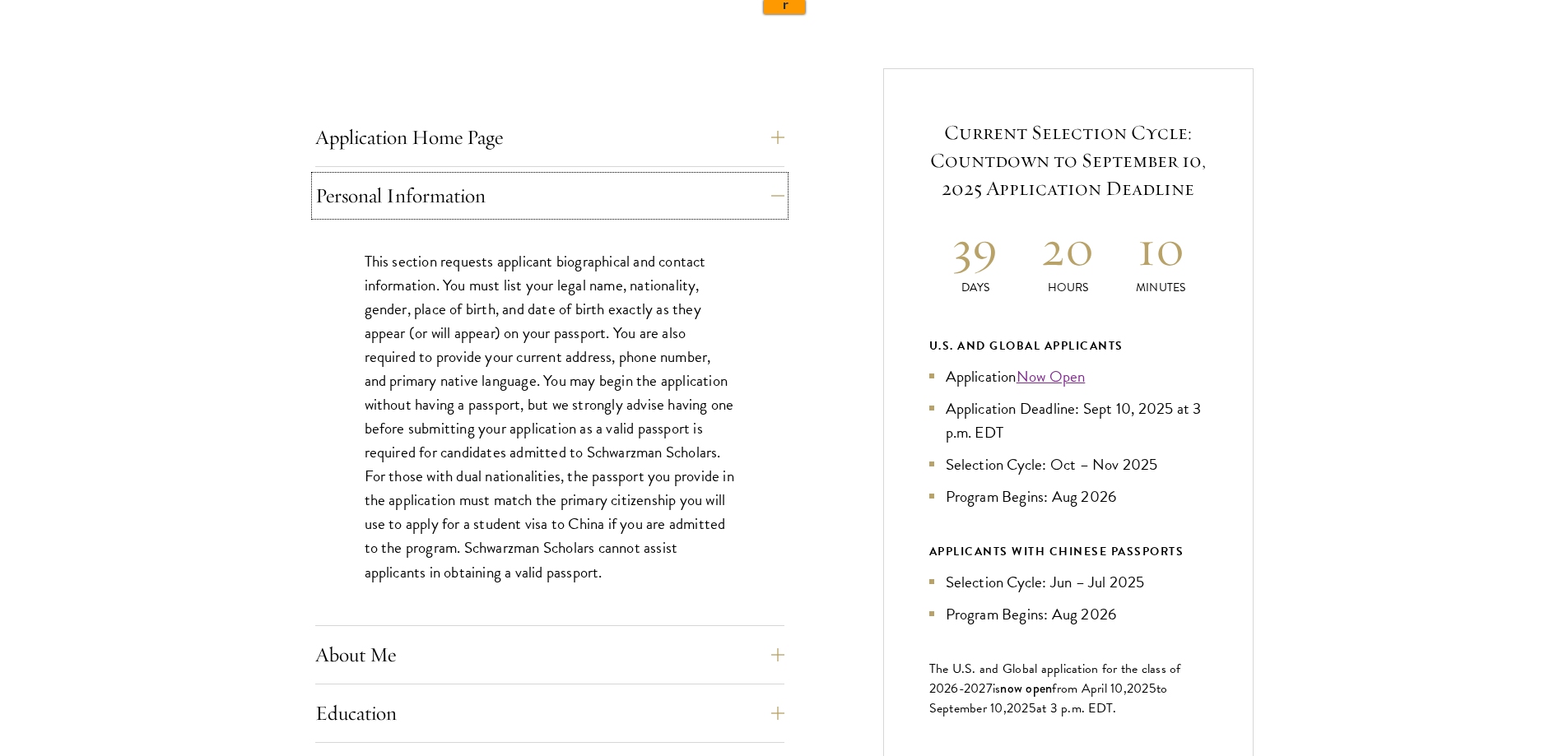 scroll, scrollTop: 610, scrollLeft: 0, axis: vertical 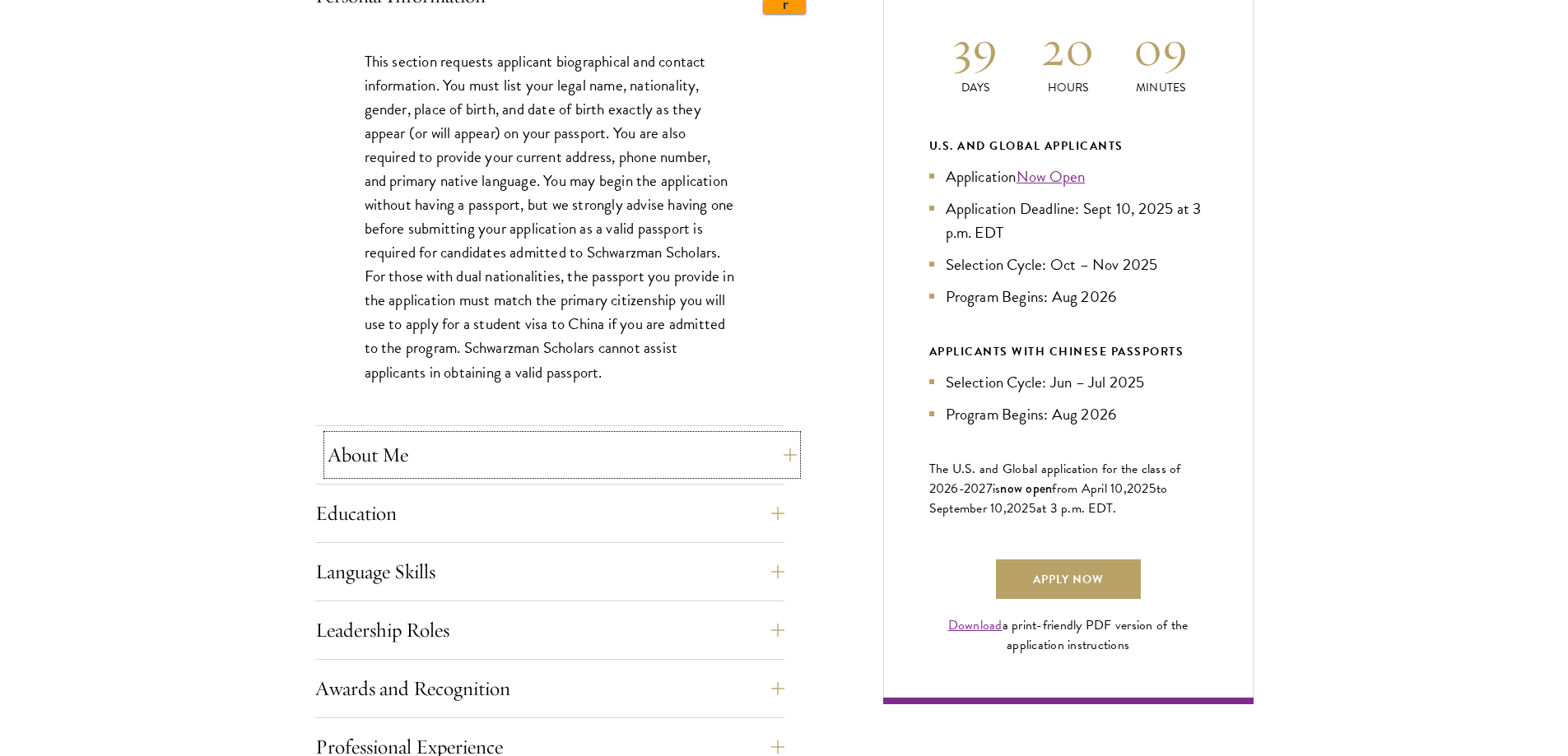 click on "About Me" at bounding box center [562, 455] 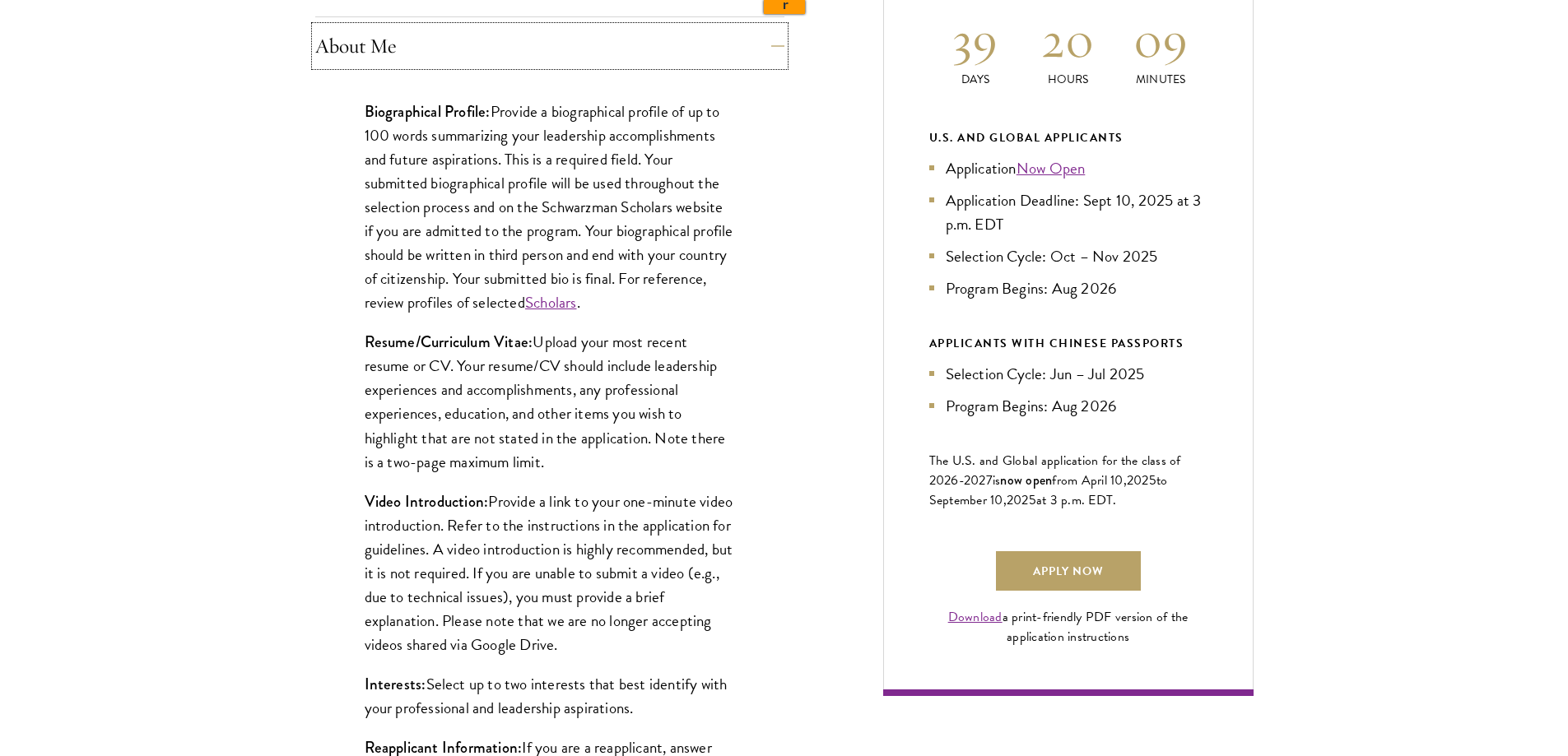 scroll, scrollTop: 822, scrollLeft: 0, axis: vertical 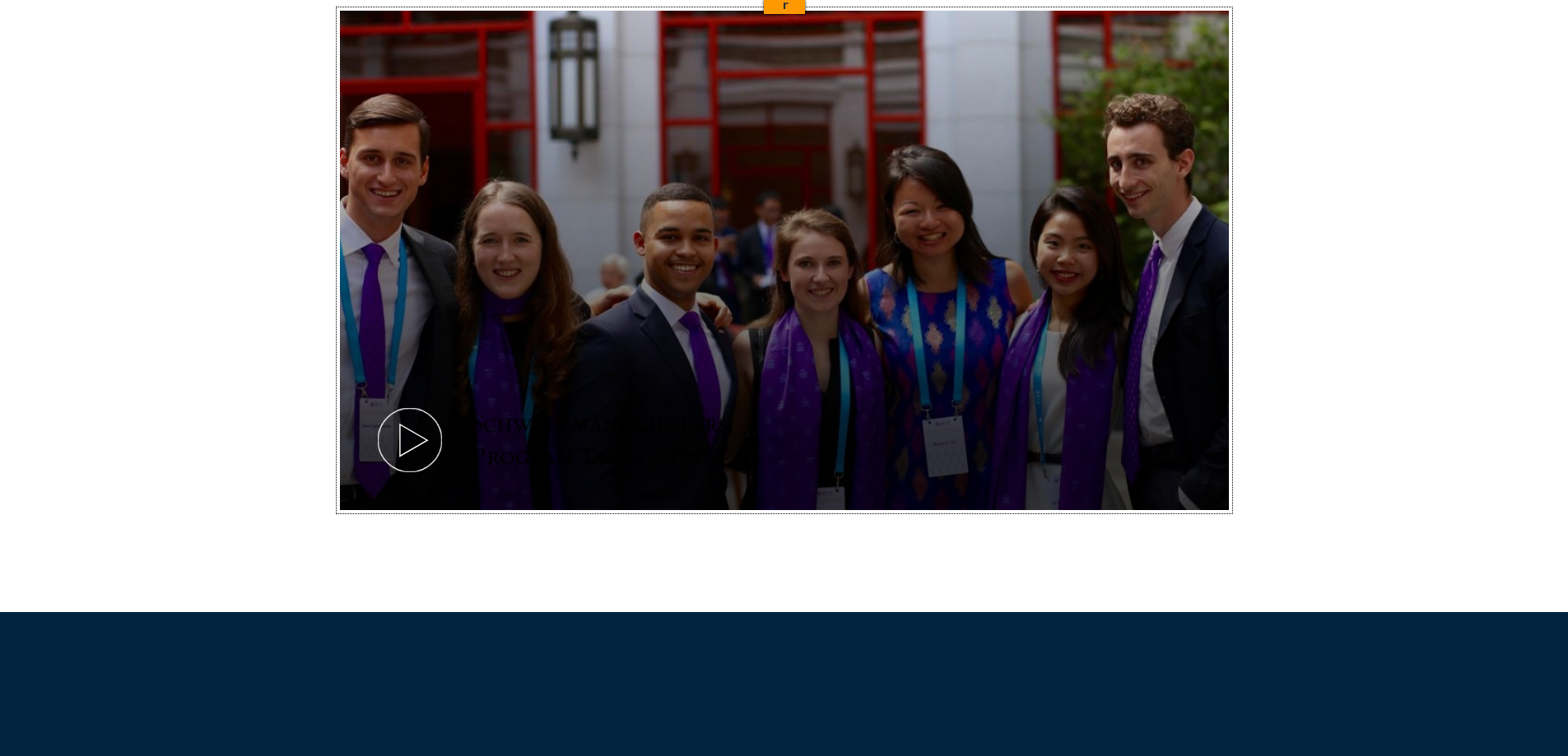 click 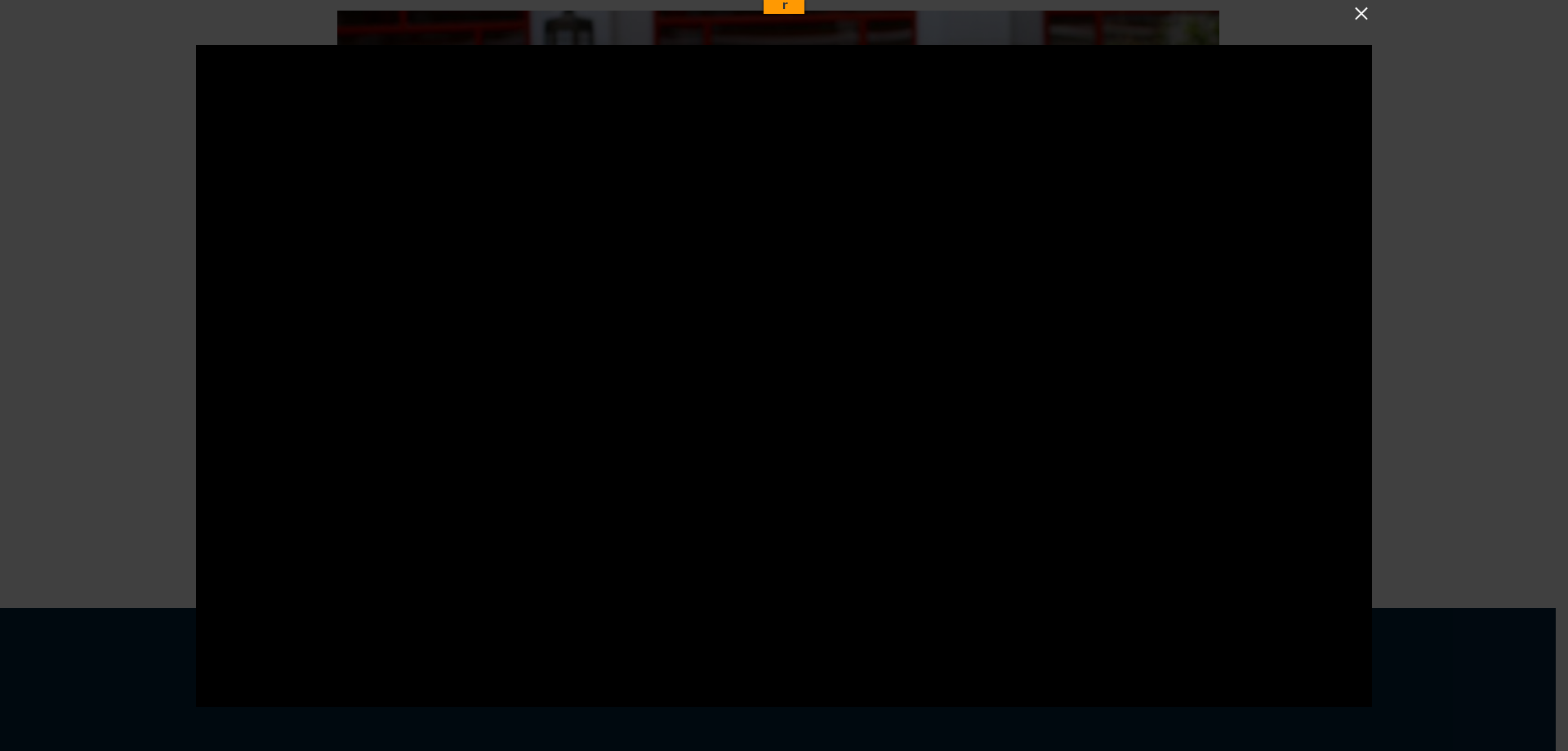 scroll, scrollTop: 774, scrollLeft: 0, axis: vertical 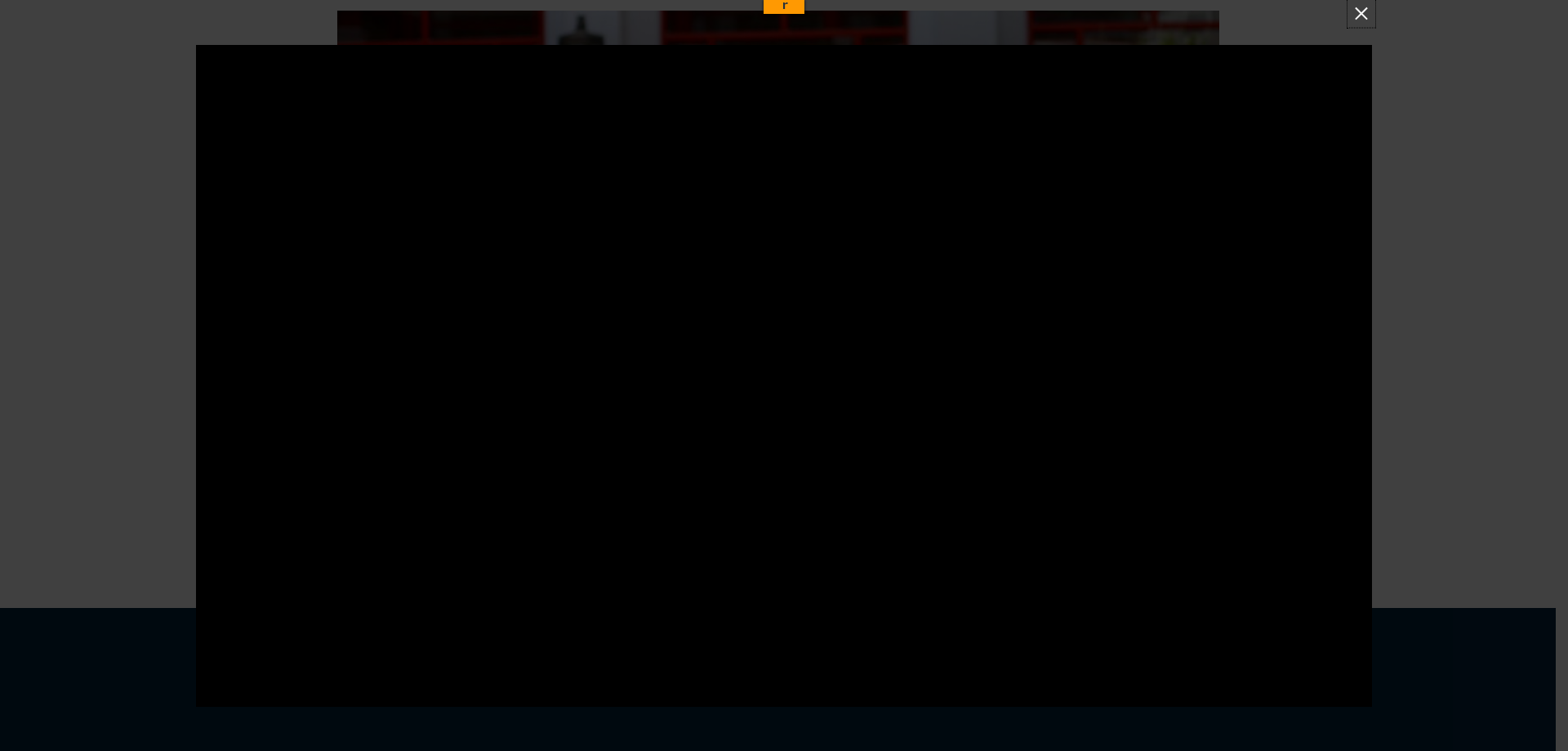 click at bounding box center (1361, 13) 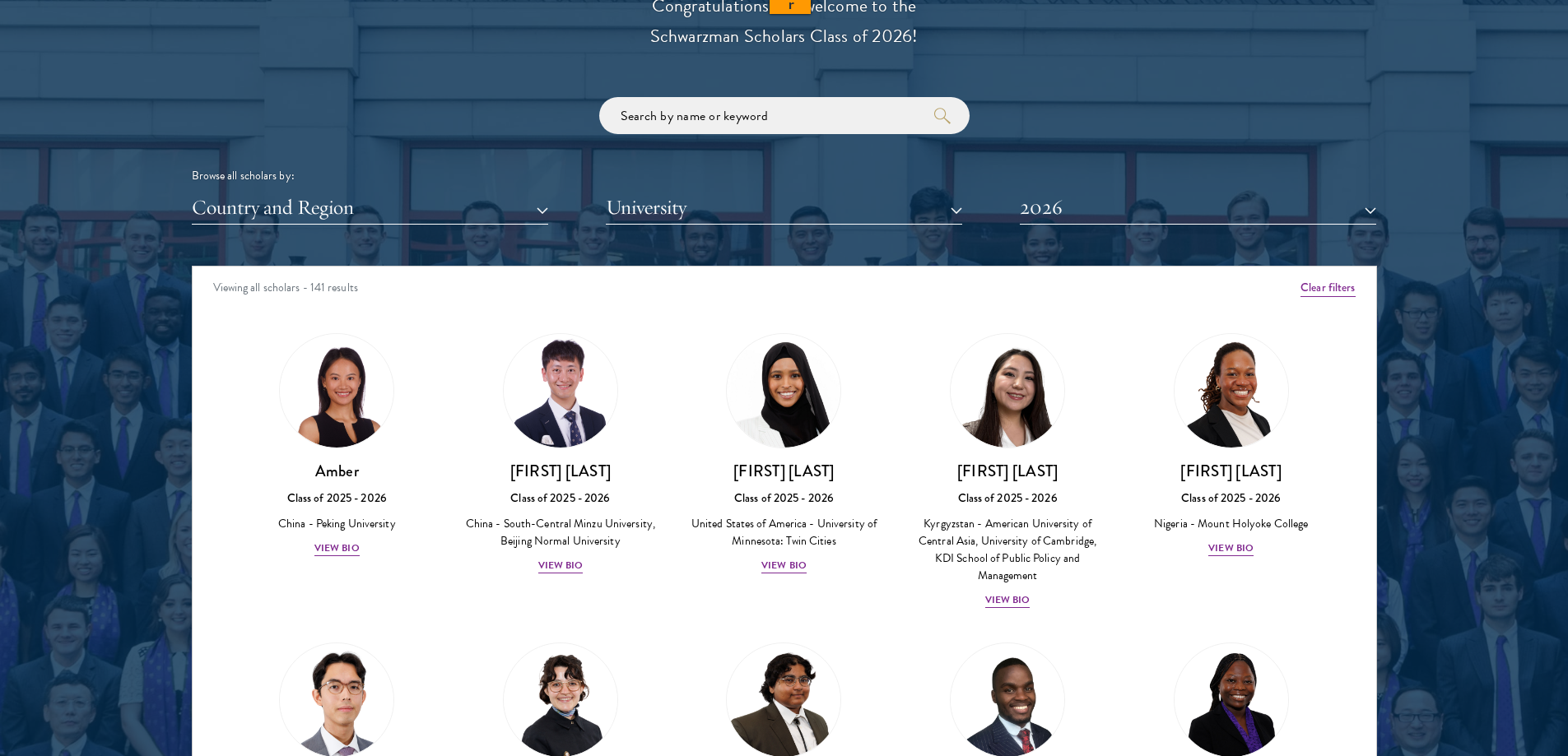 scroll, scrollTop: 1920, scrollLeft: 0, axis: vertical 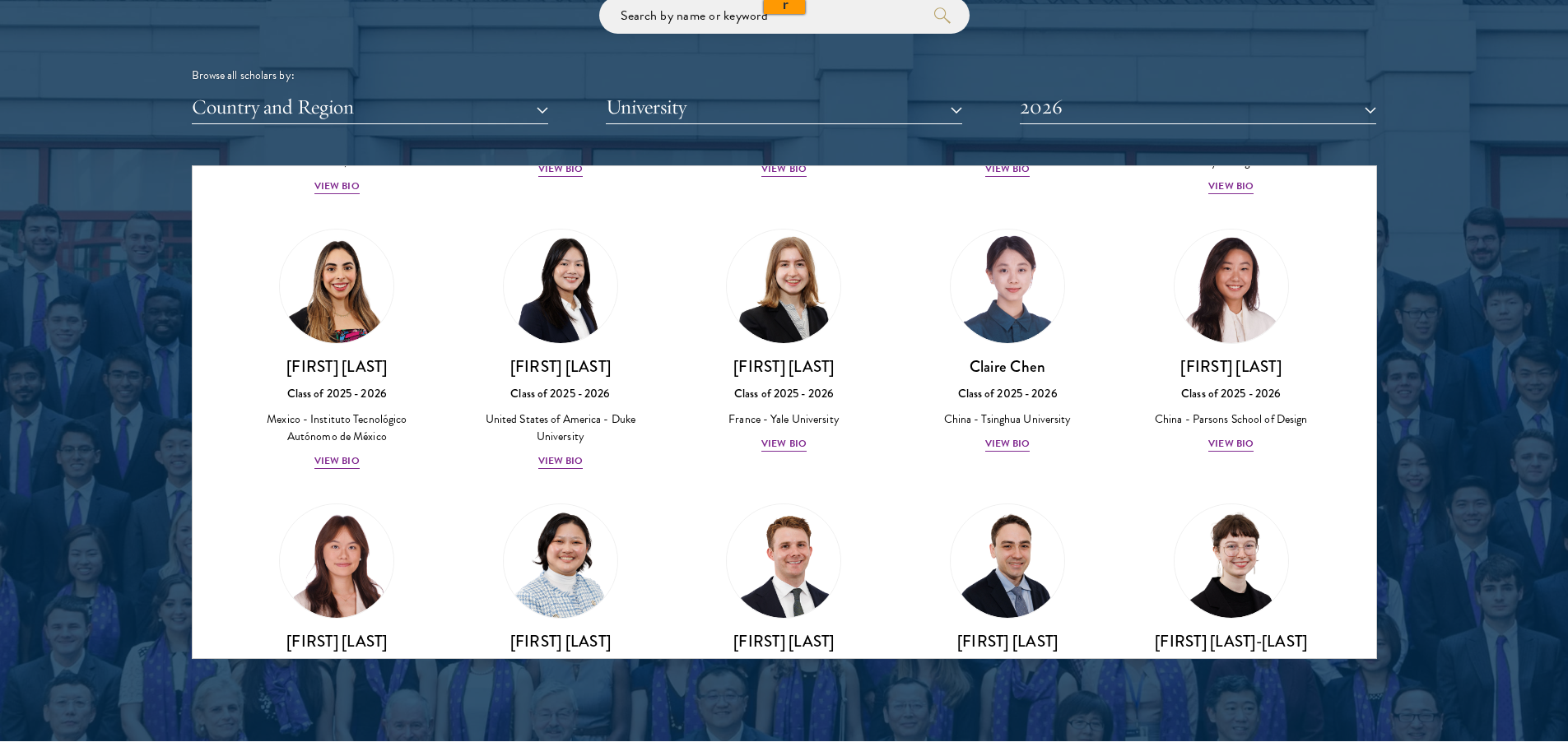 drag, startPoint x: 1251, startPoint y: 555, endPoint x: 1129, endPoint y: 218, distance: 358.4034 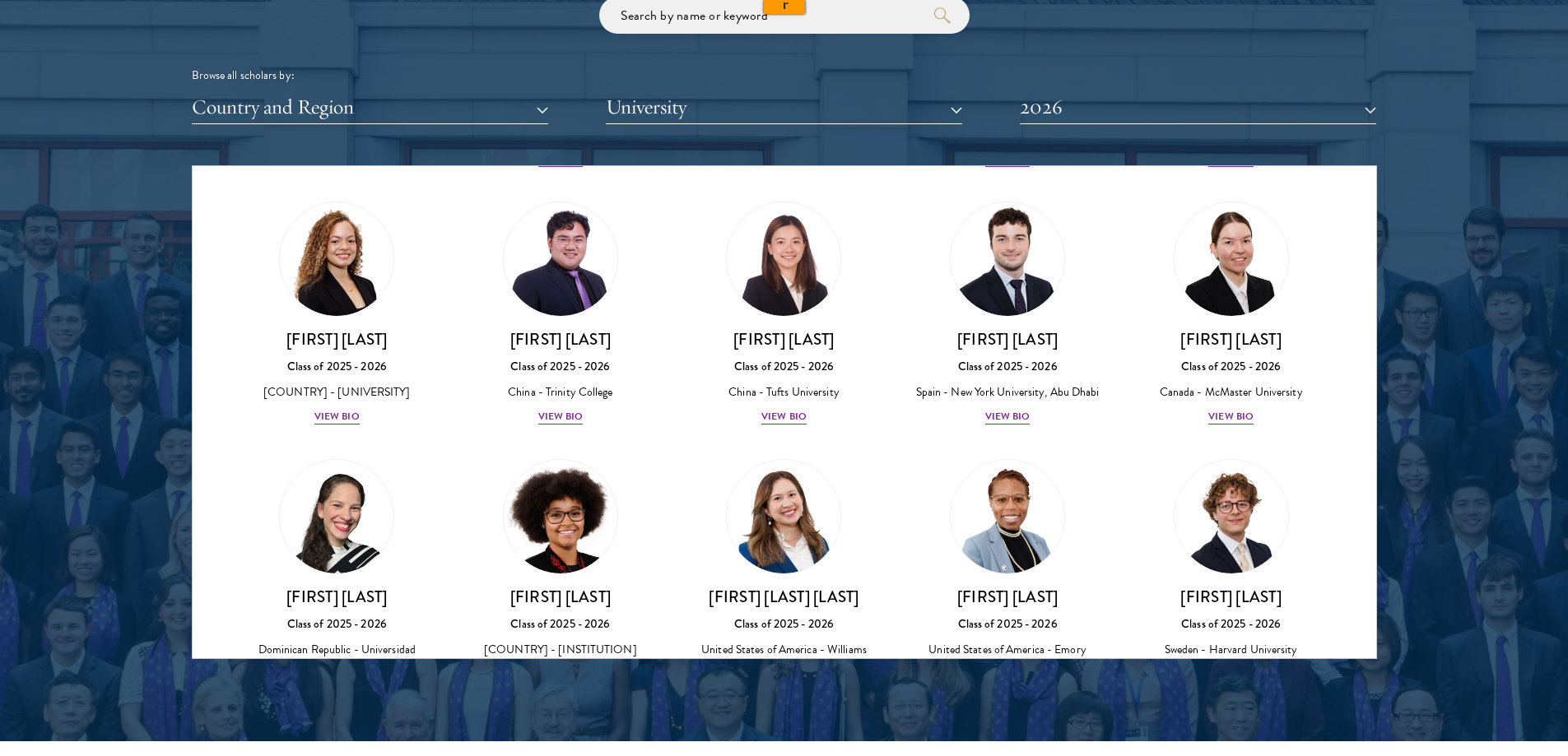 scroll, scrollTop: 1776, scrollLeft: 0, axis: vertical 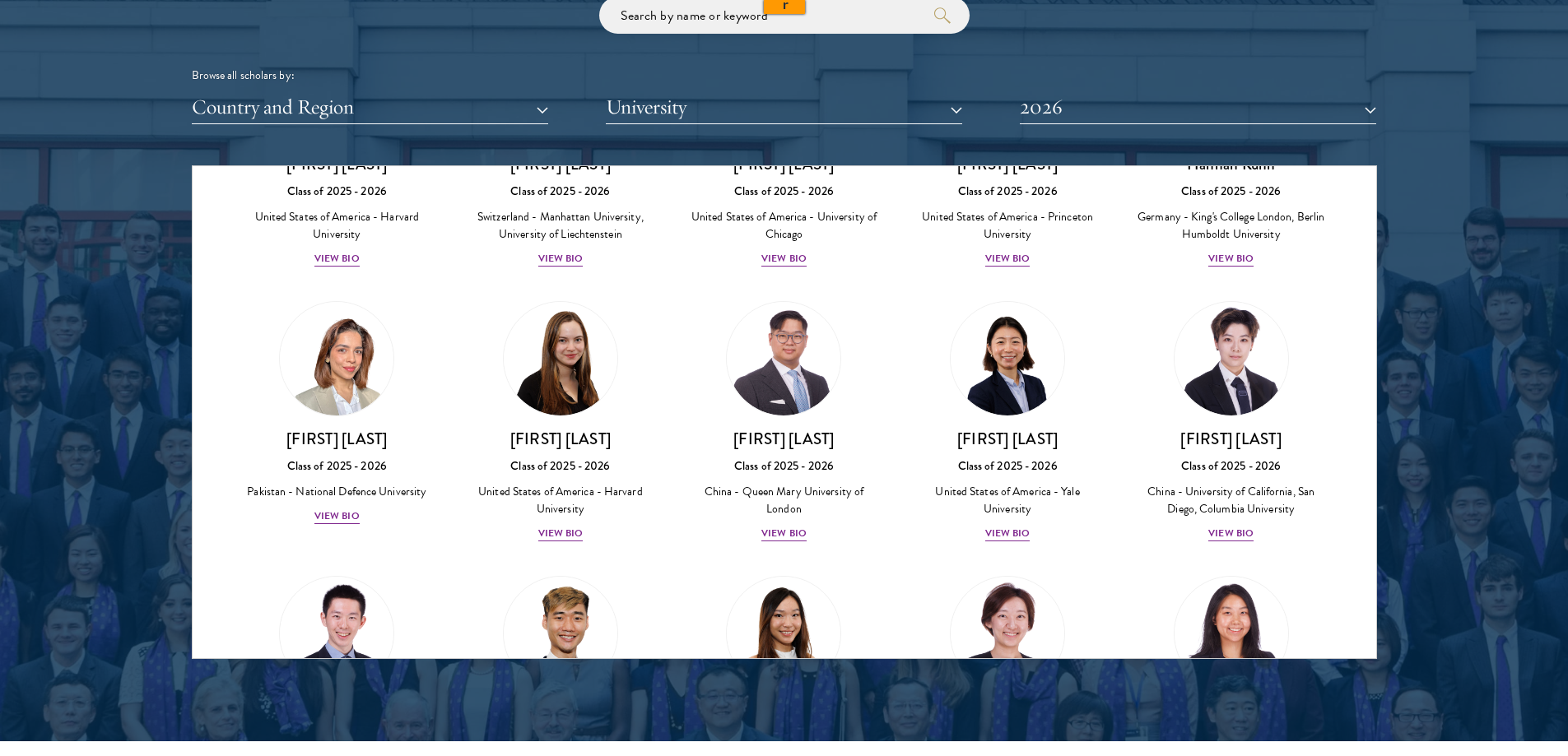 drag, startPoint x: 1372, startPoint y: 425, endPoint x: 1417, endPoint y: 448, distance: 50.5371 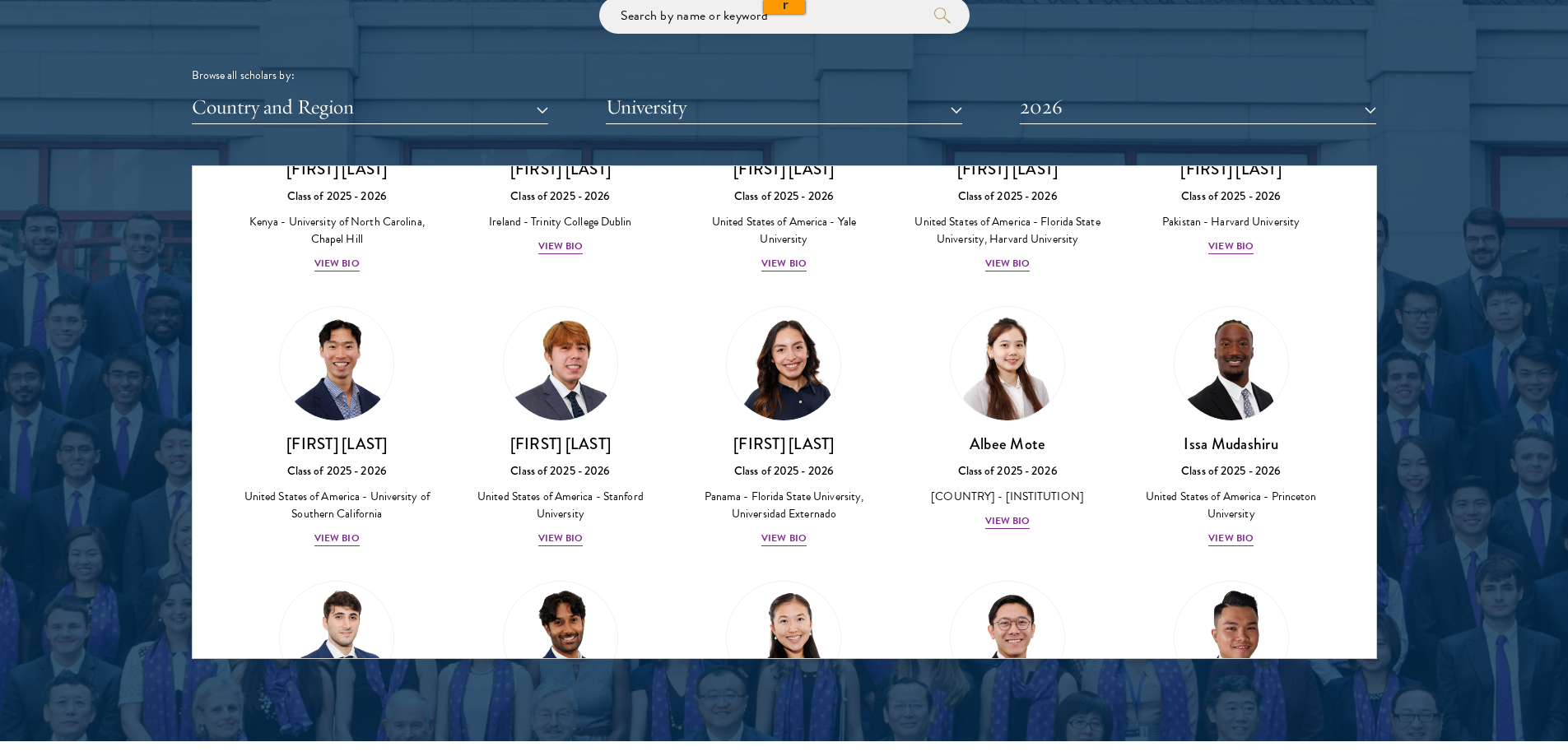 scroll, scrollTop: 5023, scrollLeft: 0, axis: vertical 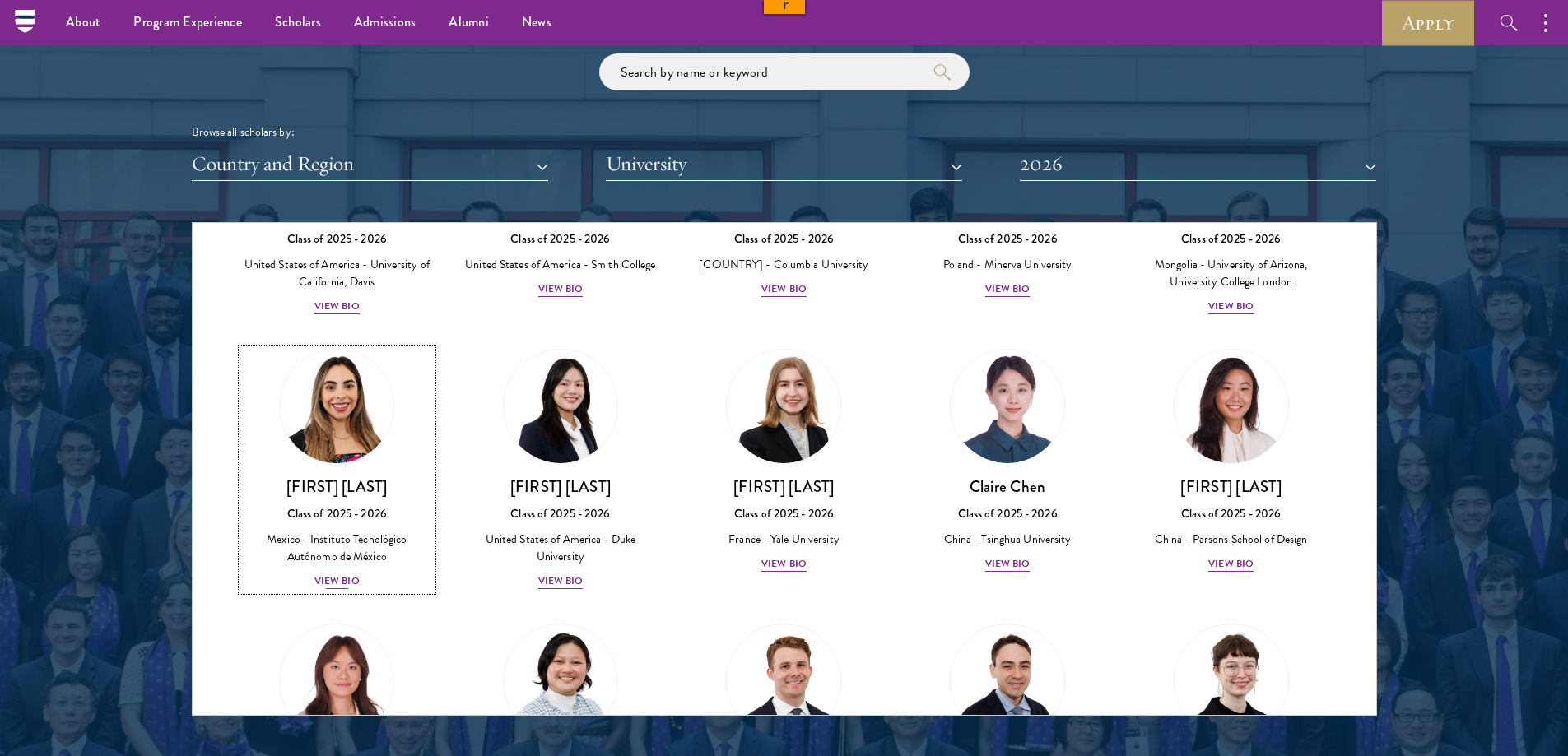 click on "View Bio" at bounding box center (337, 581) 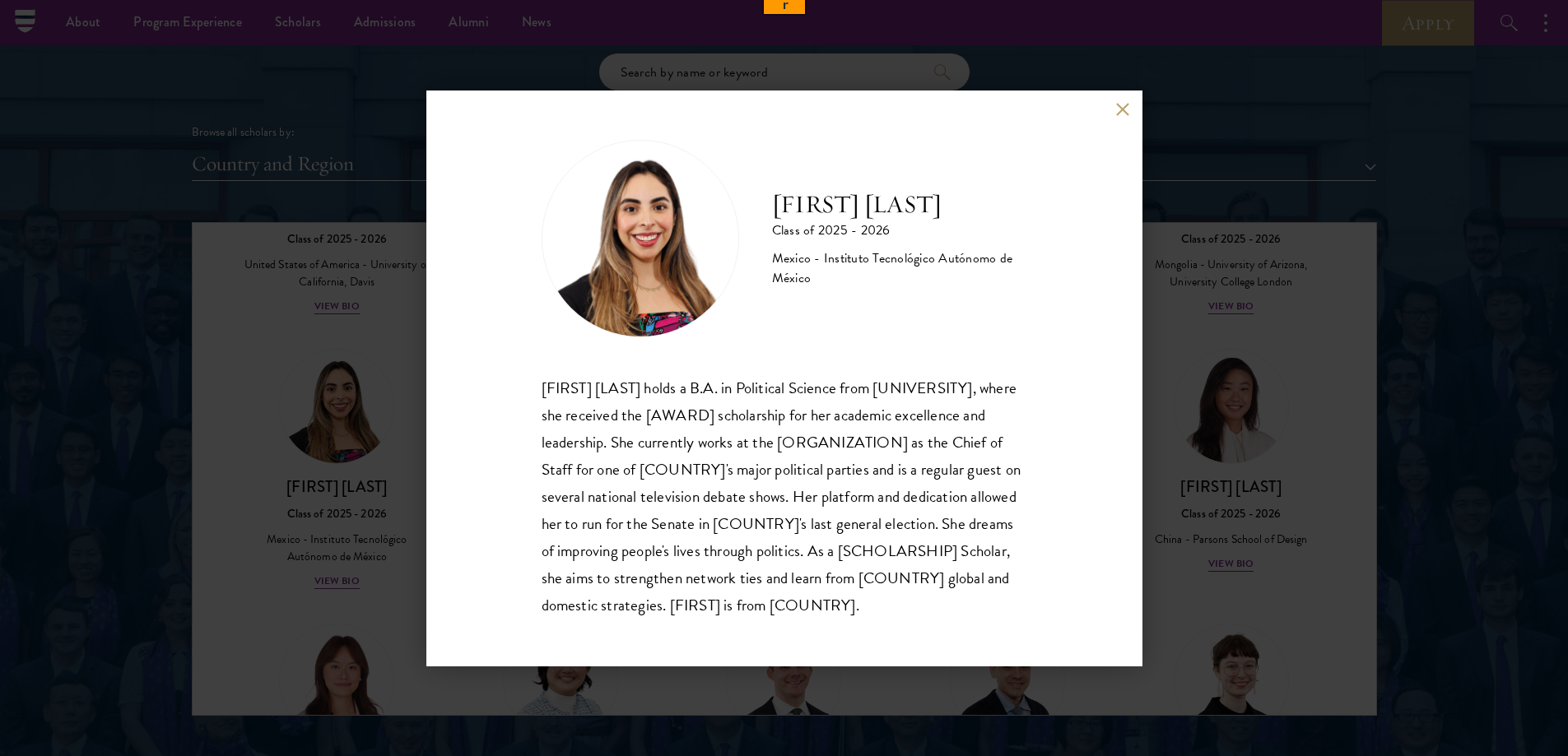 scroll, scrollTop: 29, scrollLeft: 0, axis: vertical 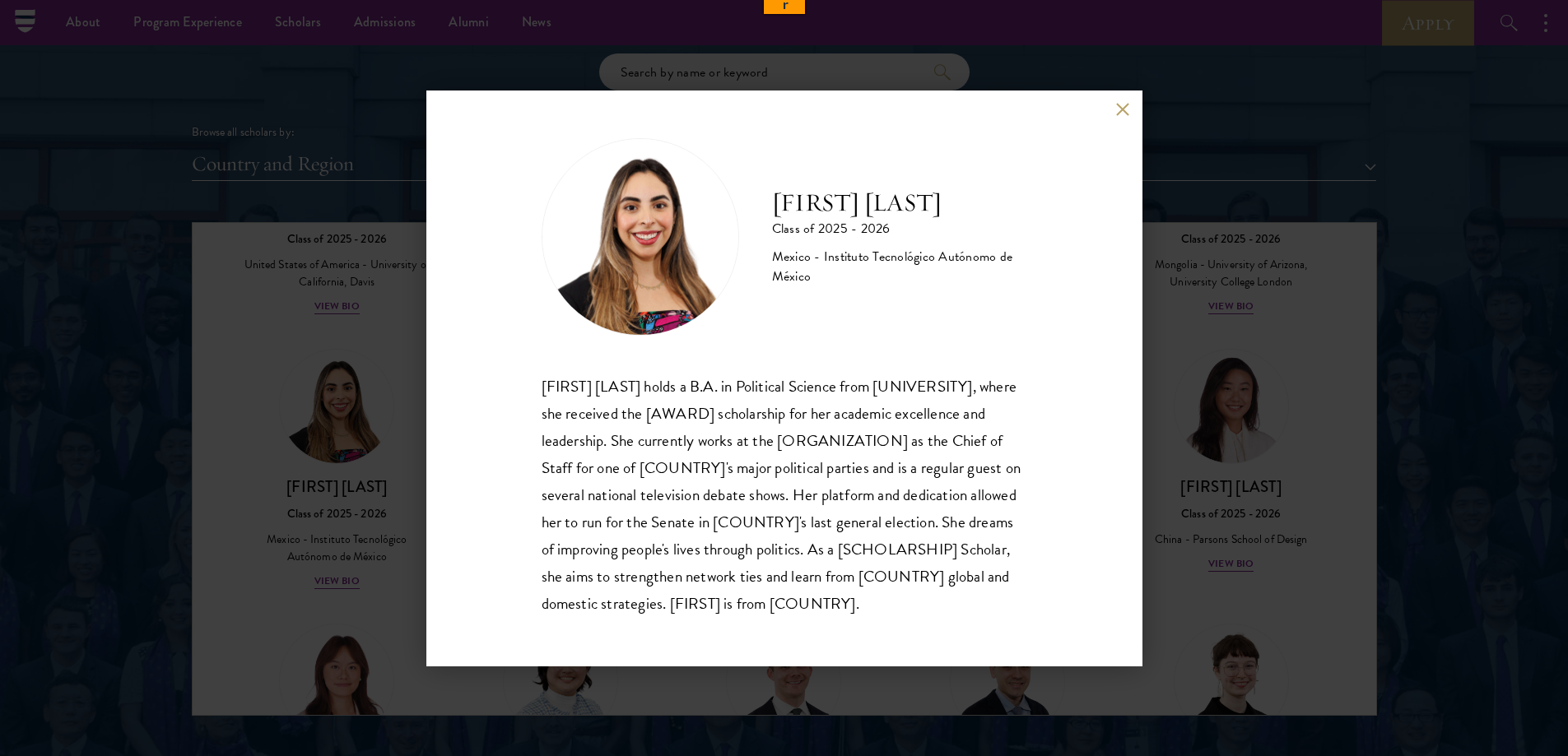 drag, startPoint x: 773, startPoint y: 608, endPoint x: 538, endPoint y: 364, distance: 338.76393 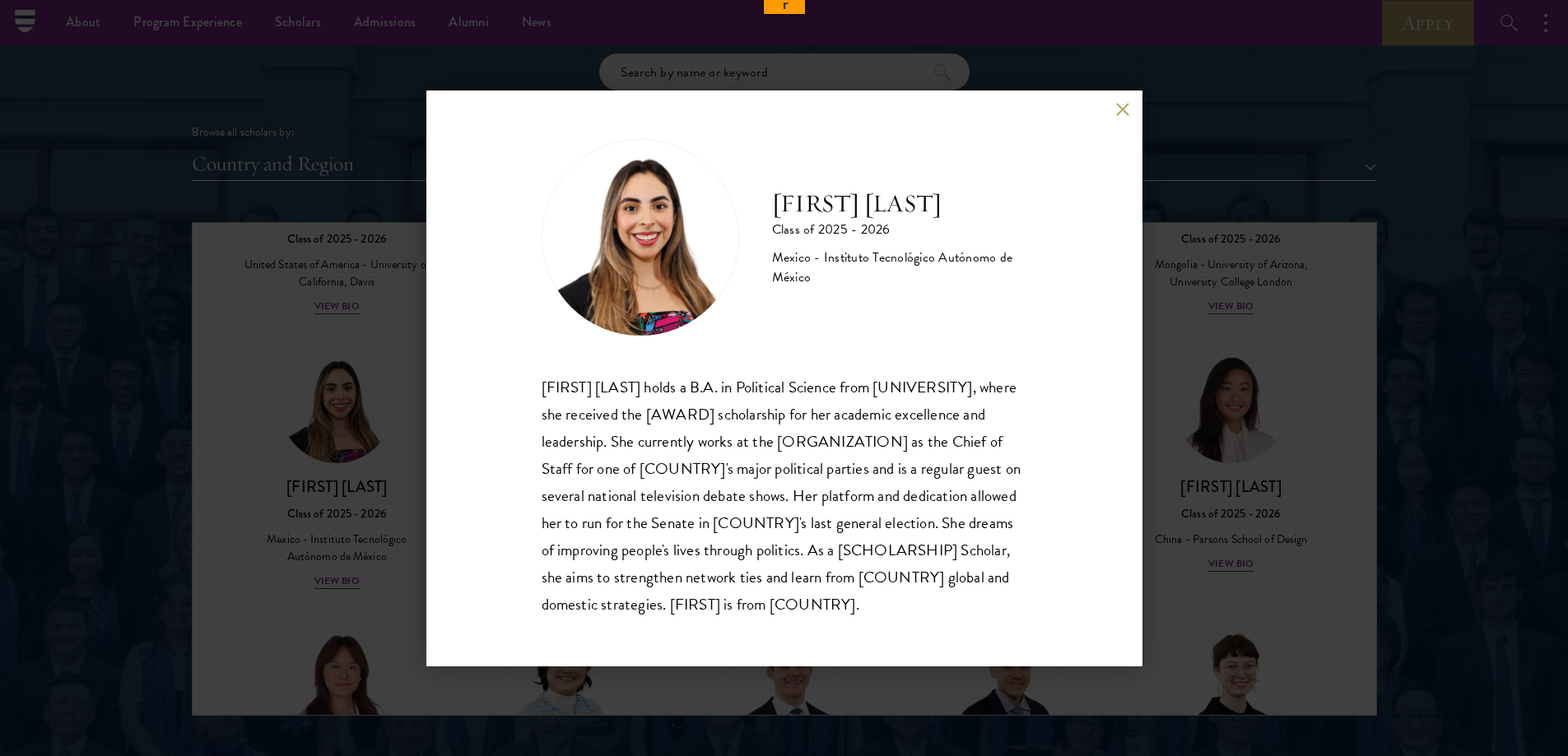 scroll, scrollTop: 0, scrollLeft: 0, axis: both 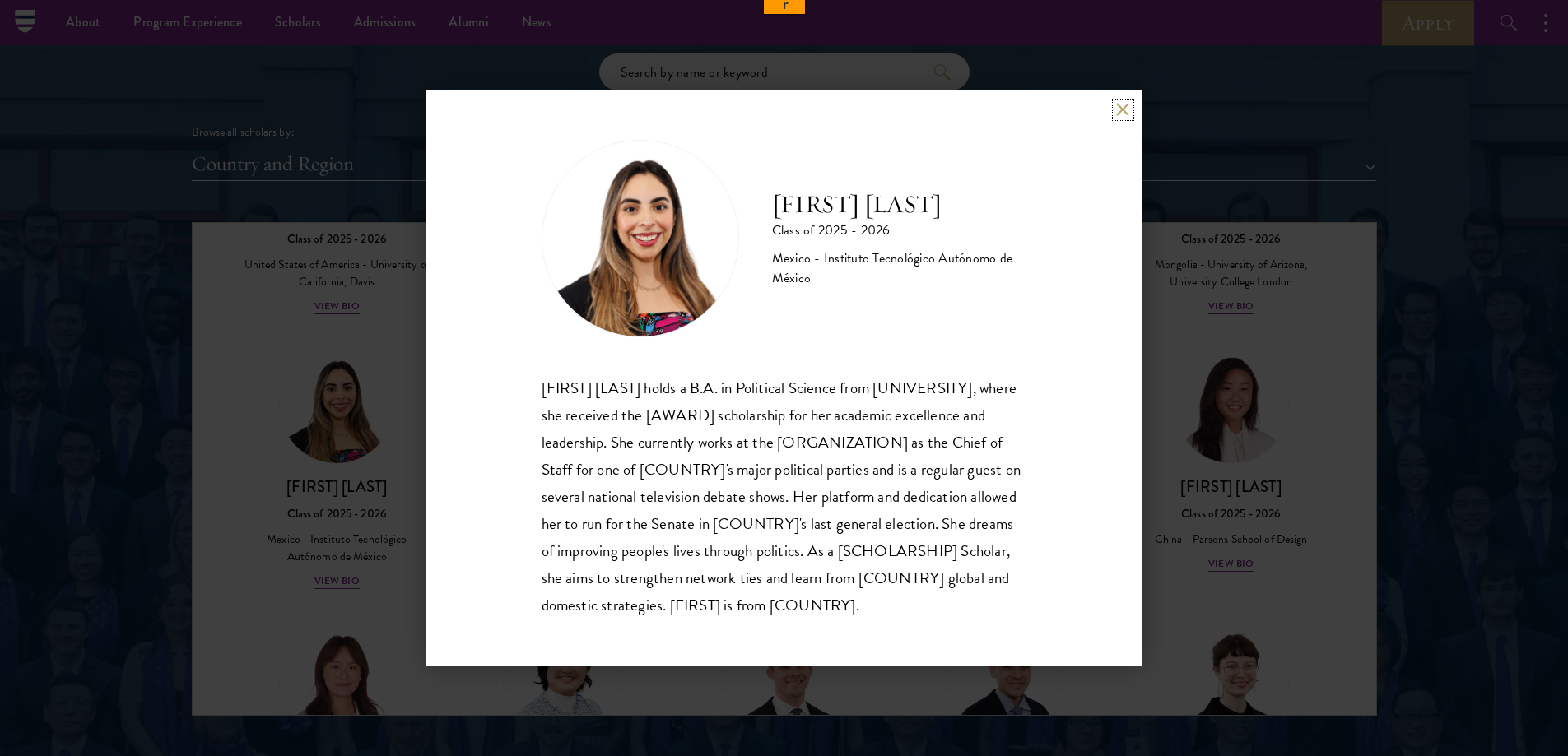 click at bounding box center [1123, 109] 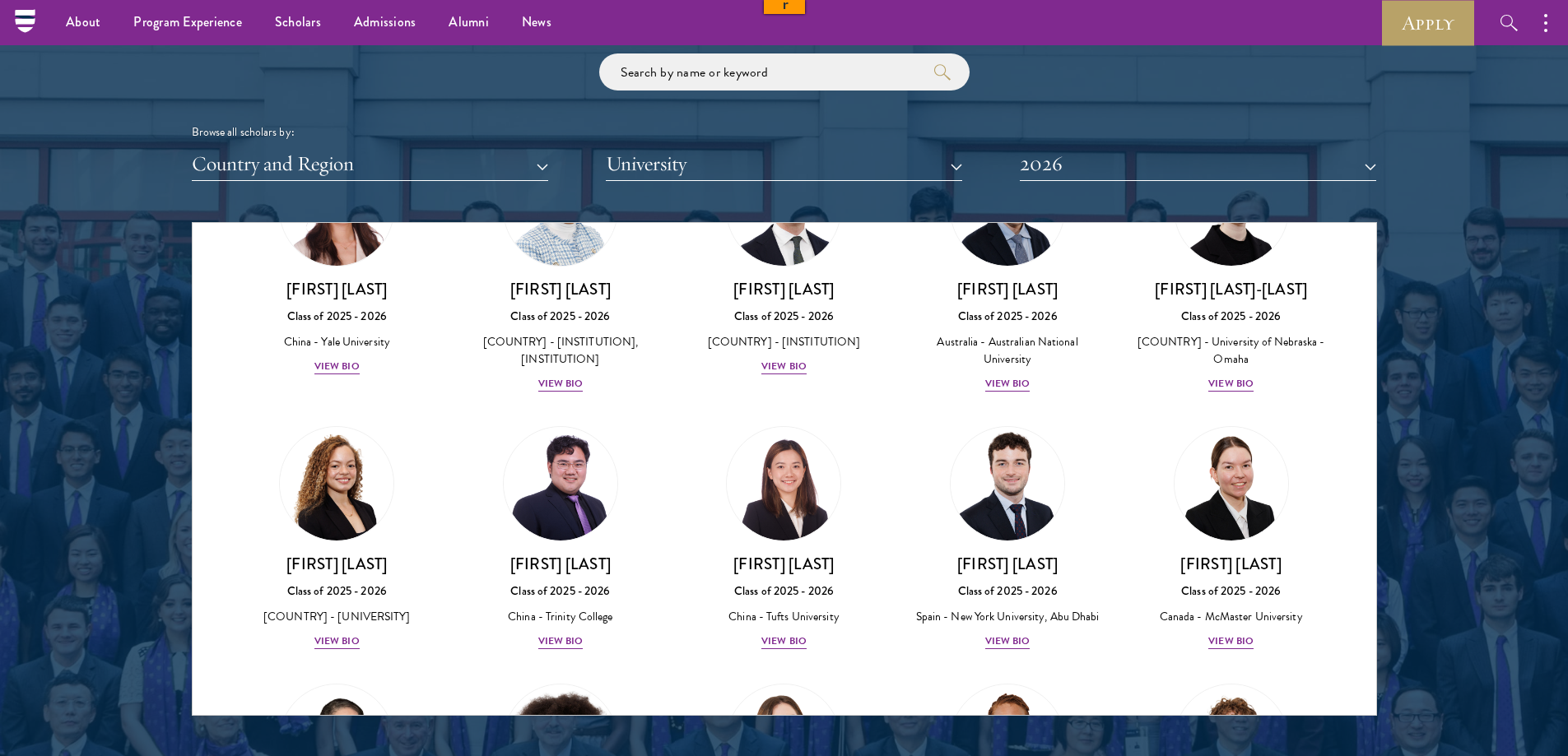scroll, scrollTop: 1579, scrollLeft: 0, axis: vertical 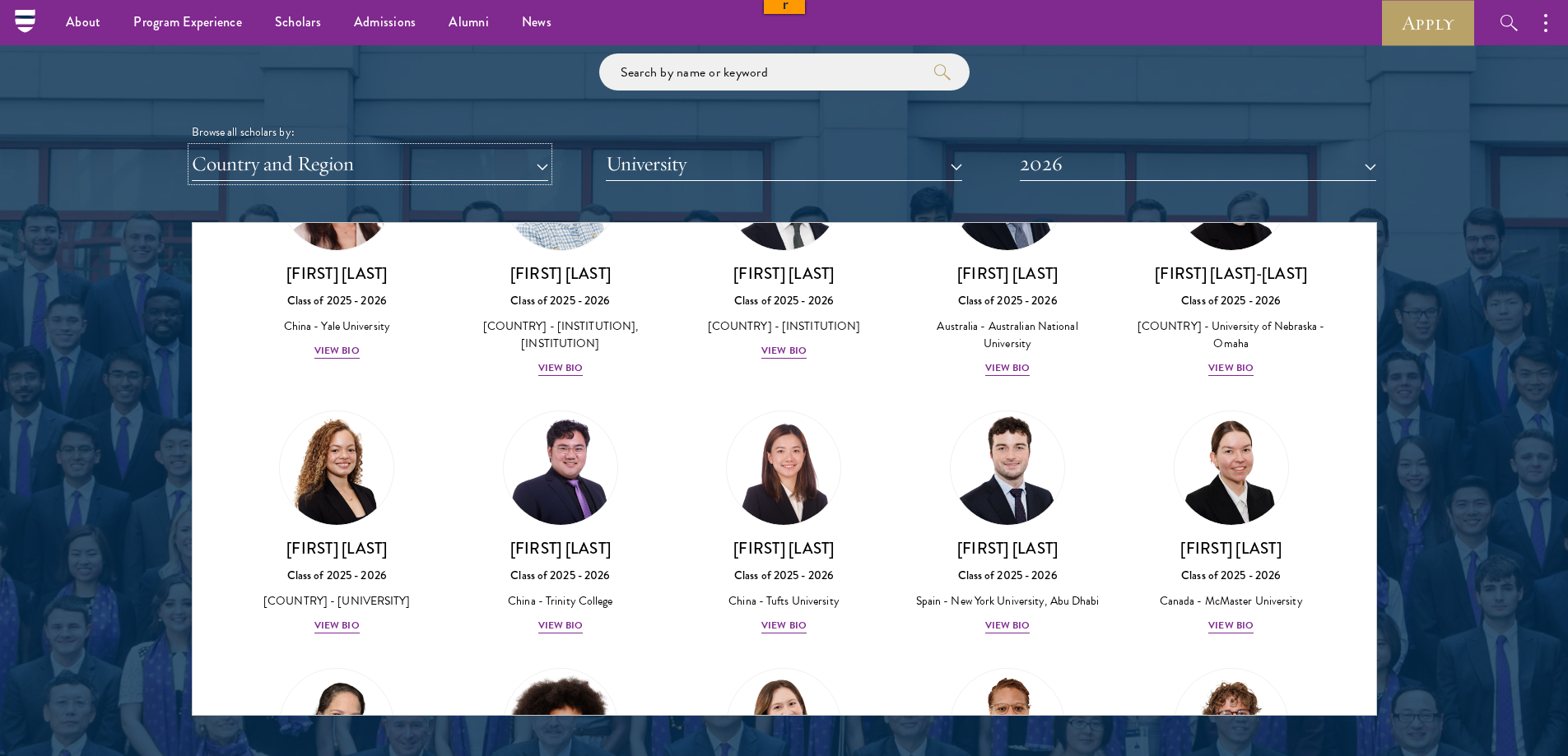 click on "Country and Region" at bounding box center (370, 164) 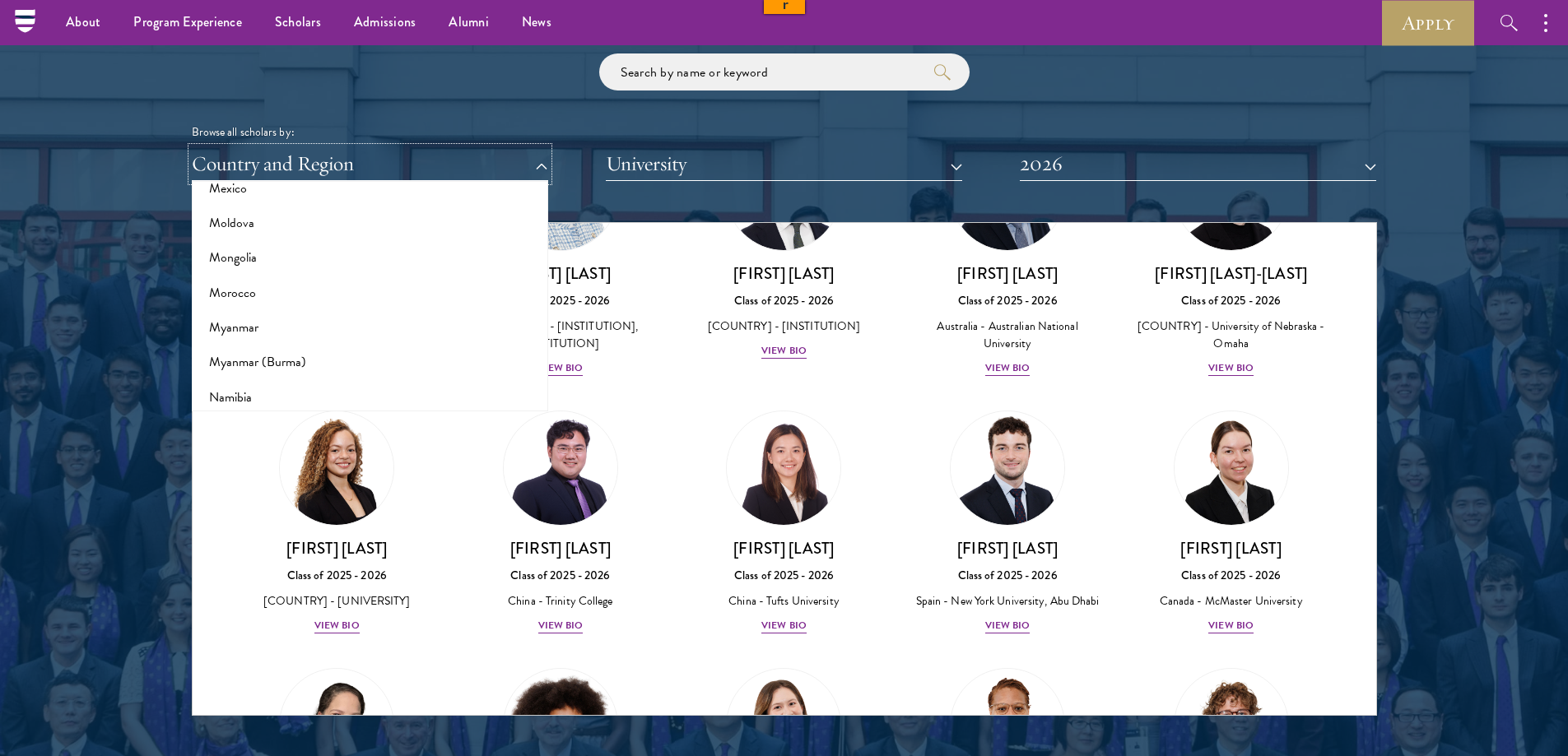 scroll, scrollTop: 1865, scrollLeft: 0, axis: vertical 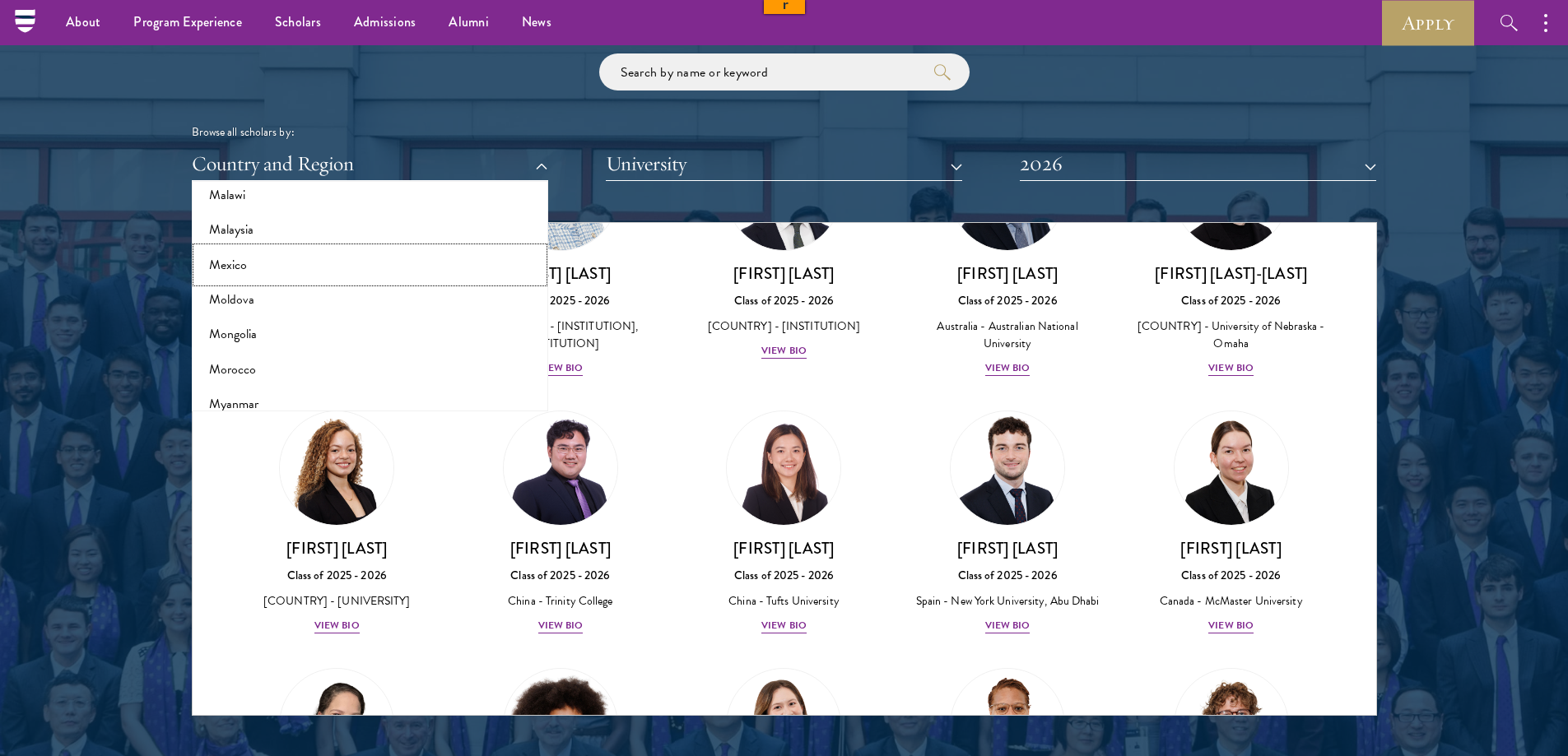 click on "Mexico" at bounding box center (370, 265) 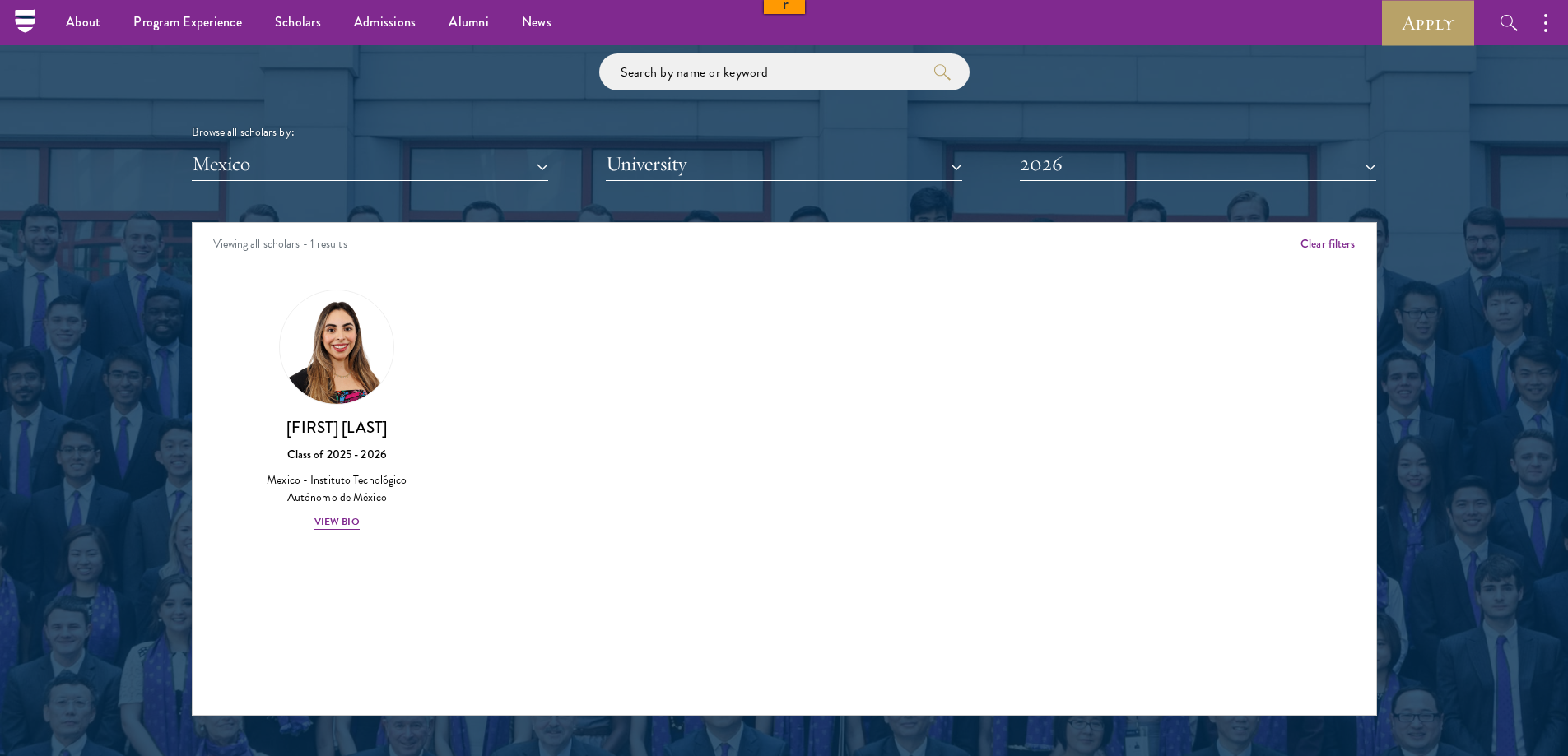 scroll, scrollTop: 0, scrollLeft: 0, axis: both 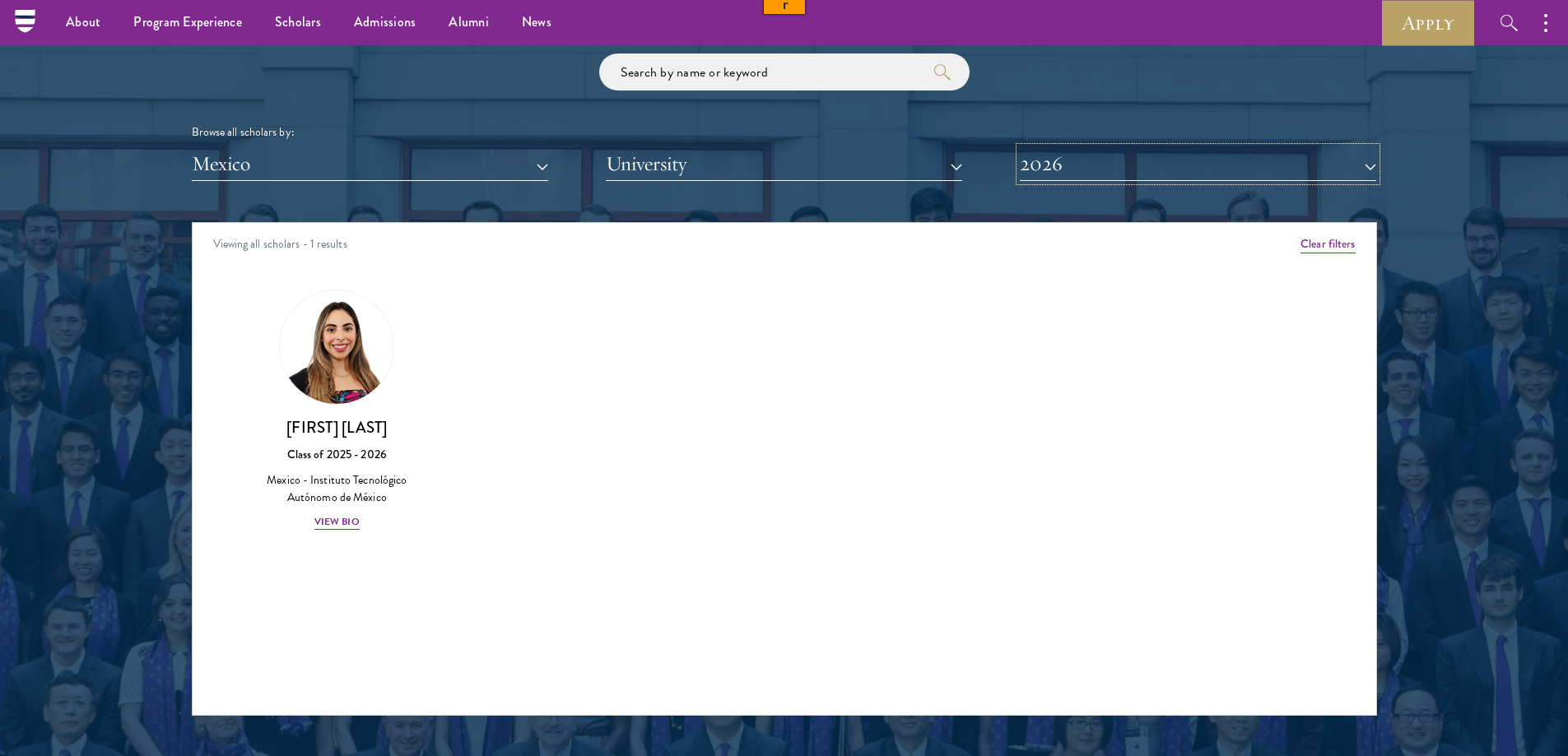 click on "2026" at bounding box center [1198, 164] 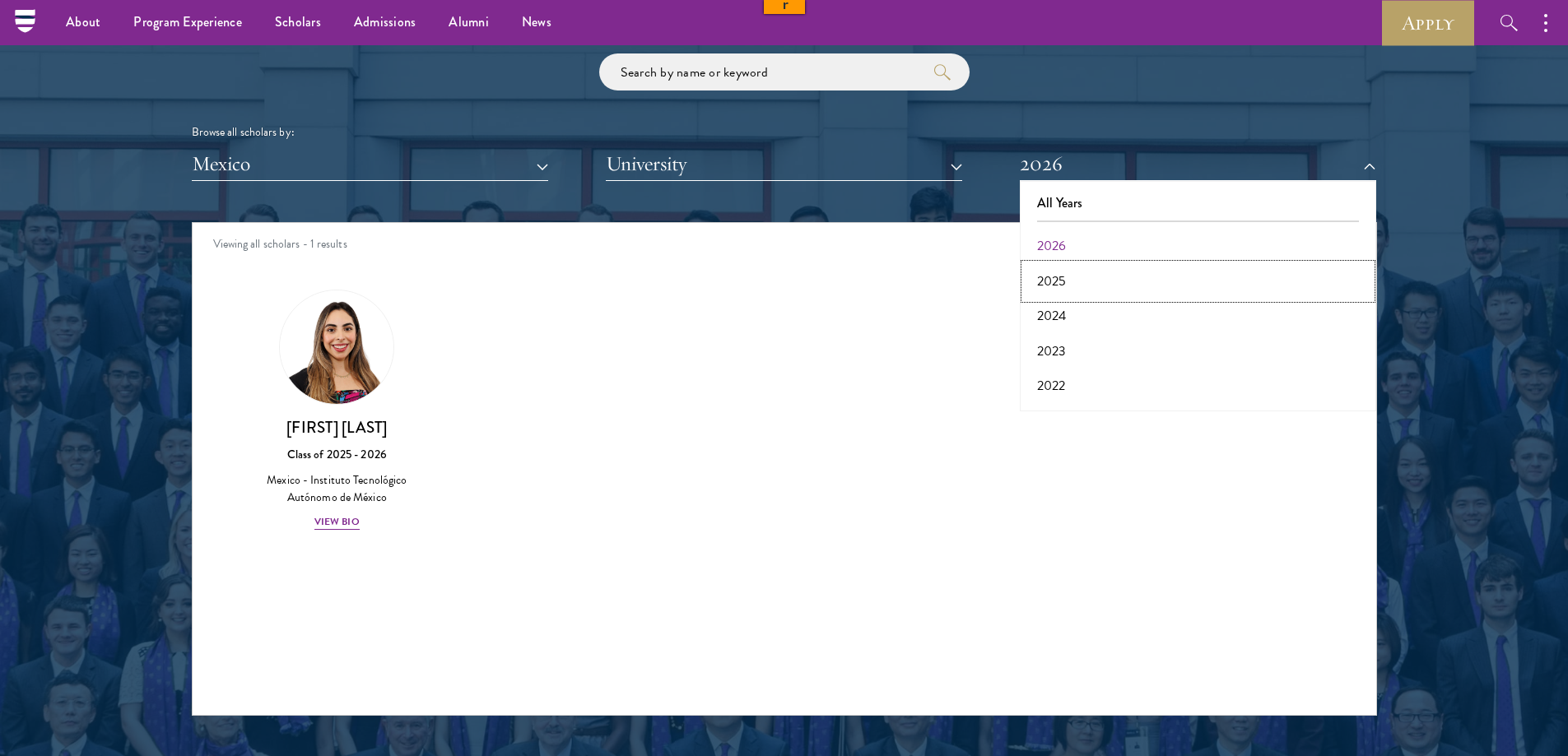 click on "2025" at bounding box center (1198, 281) 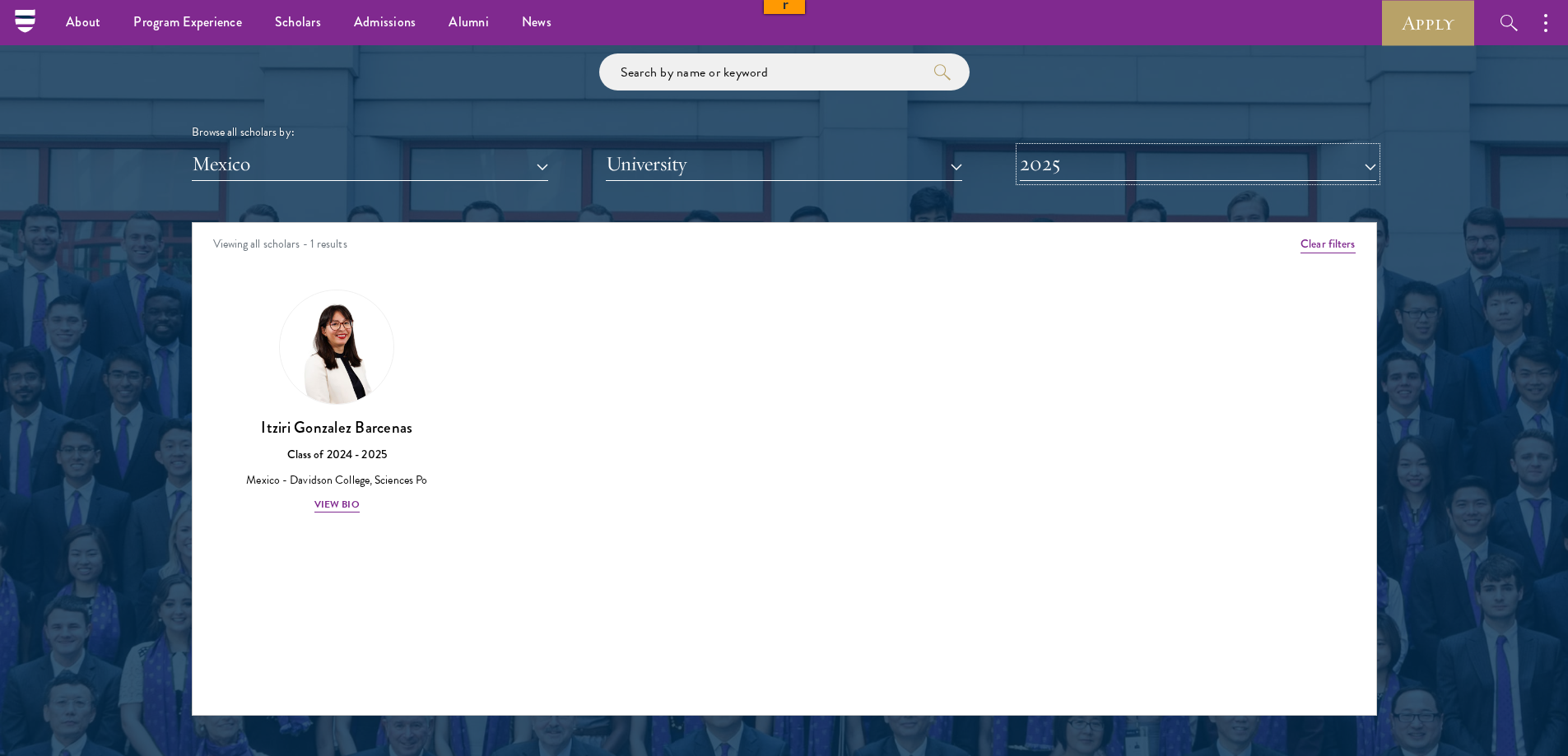 click on "2025" at bounding box center [1198, 164] 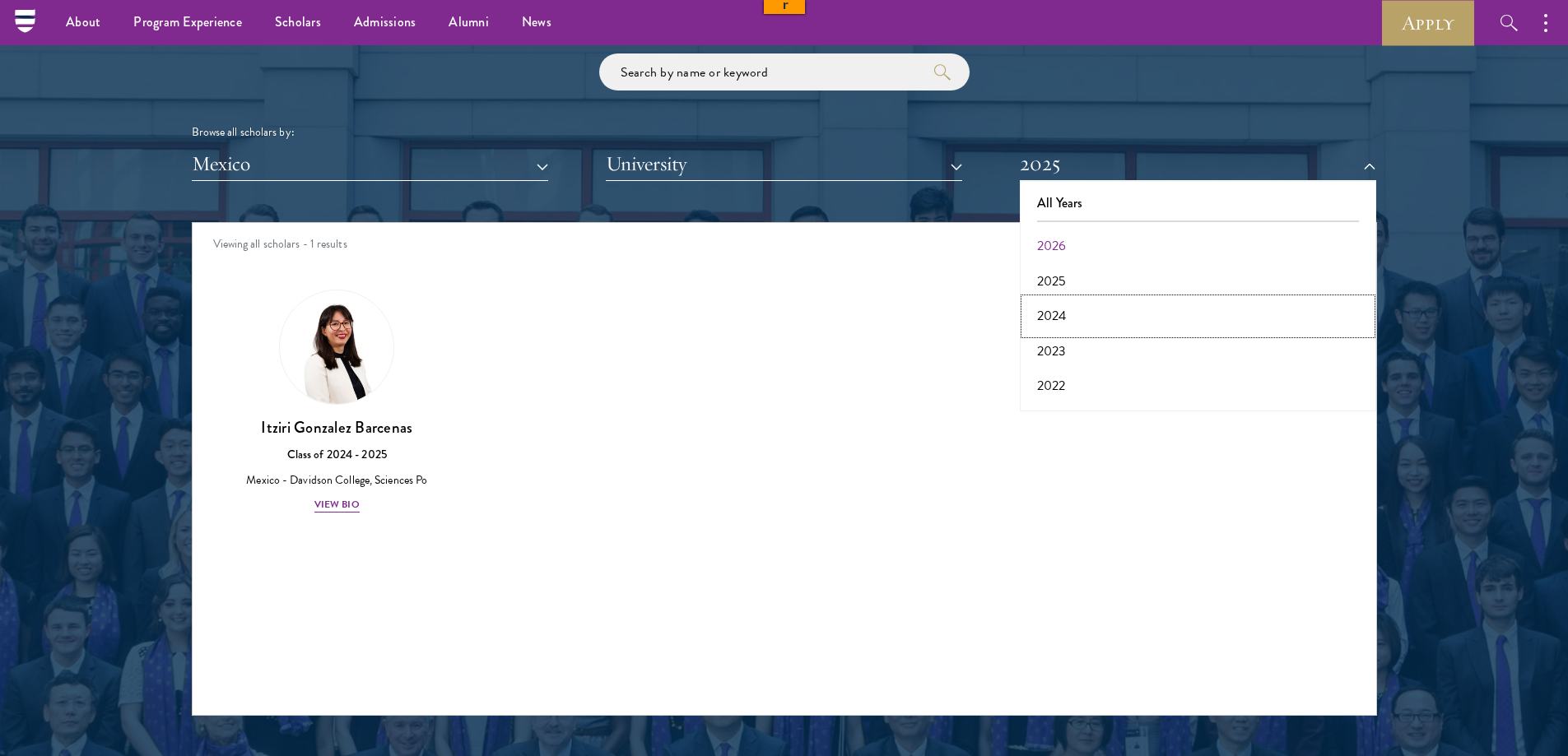 click on "2024" at bounding box center (1198, 316) 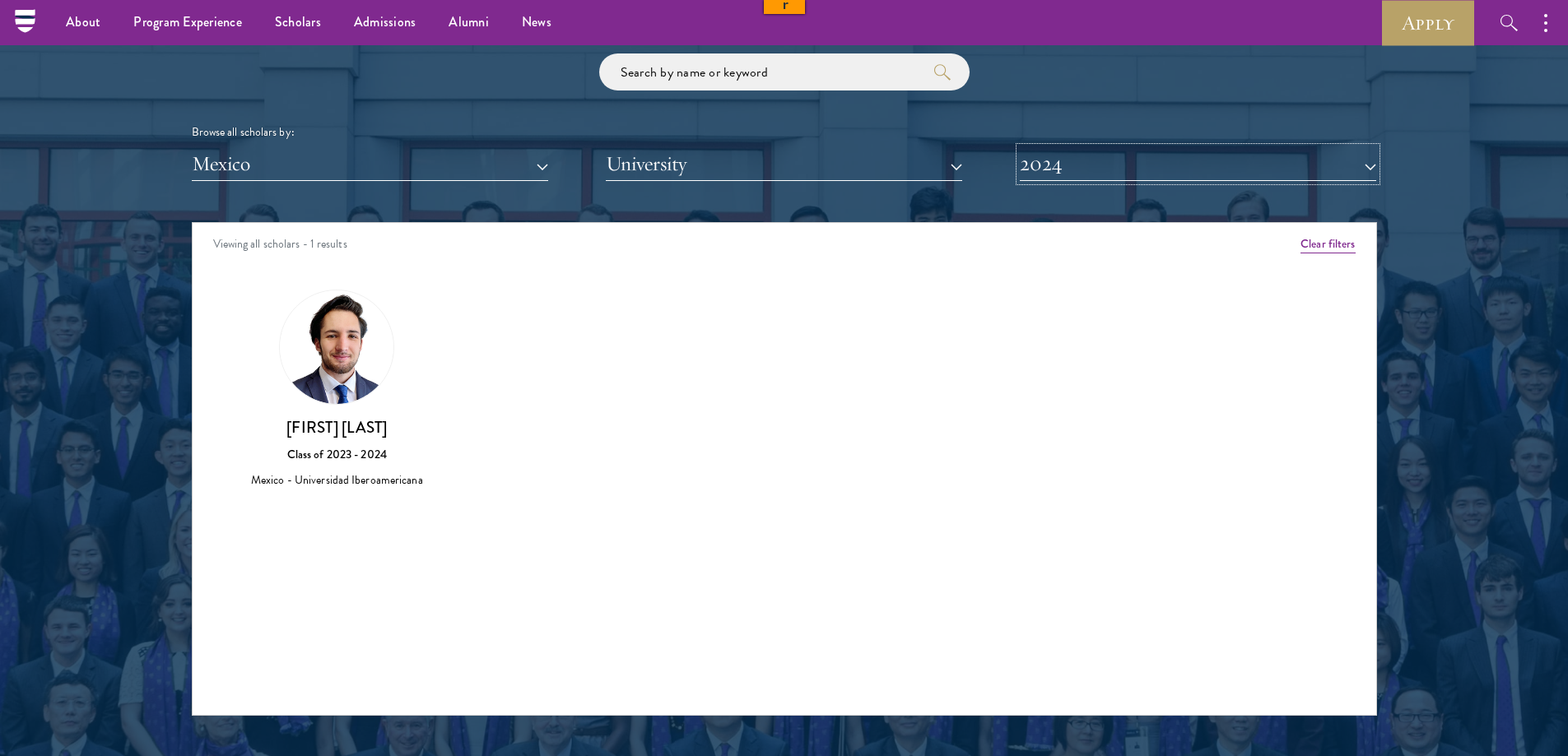 click on "2024" at bounding box center [1198, 164] 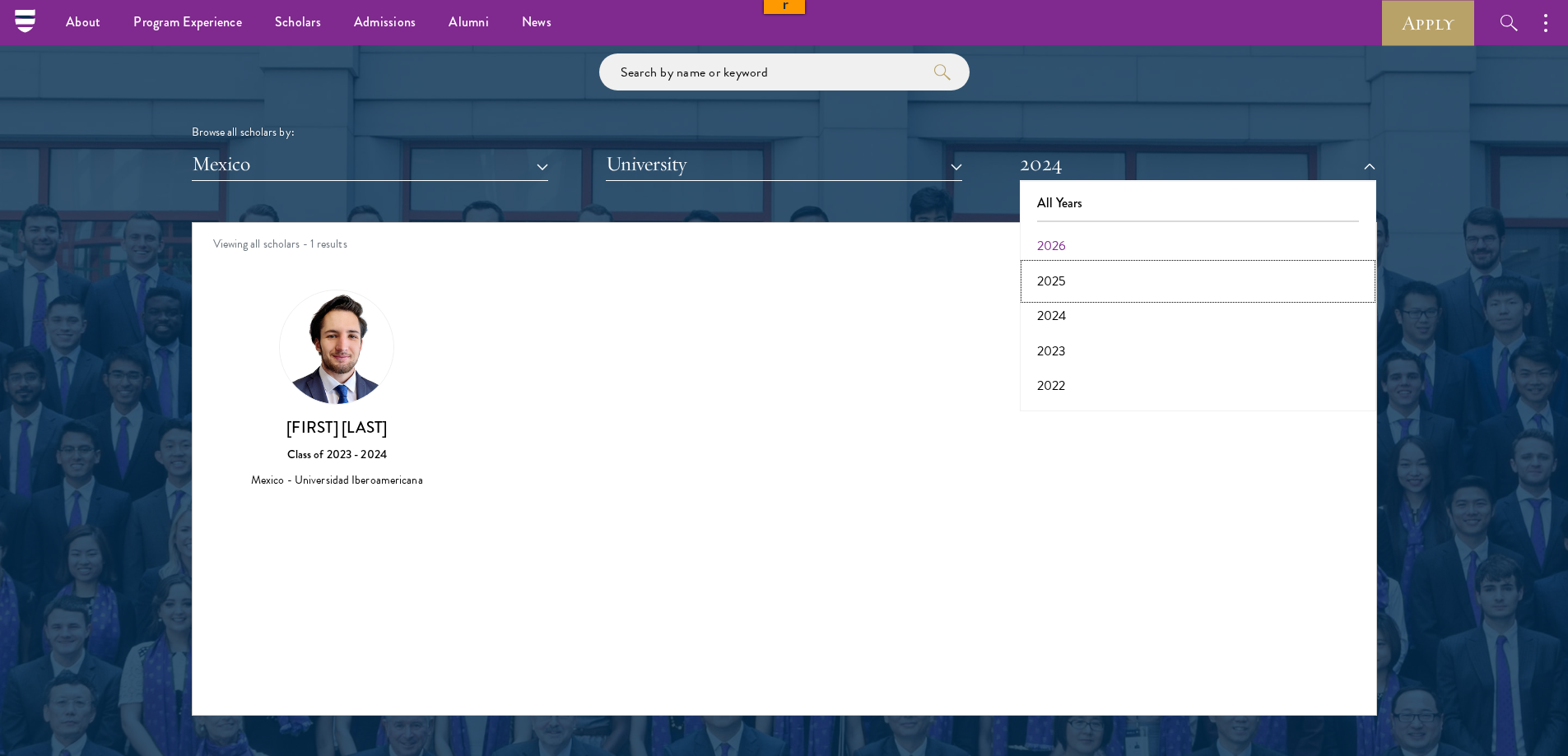 click on "2025" at bounding box center [1198, 281] 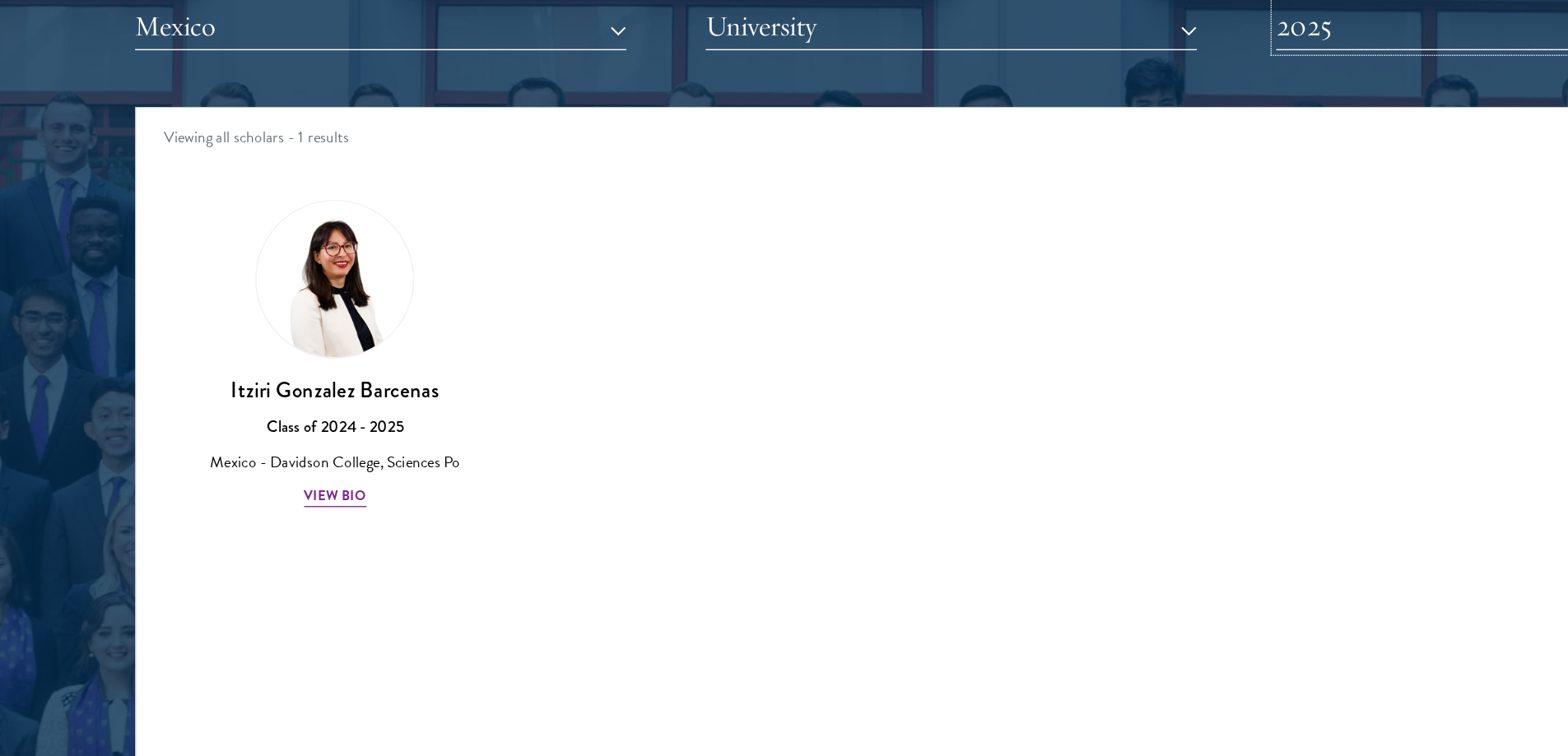 click on "2025" at bounding box center [1198, 164] 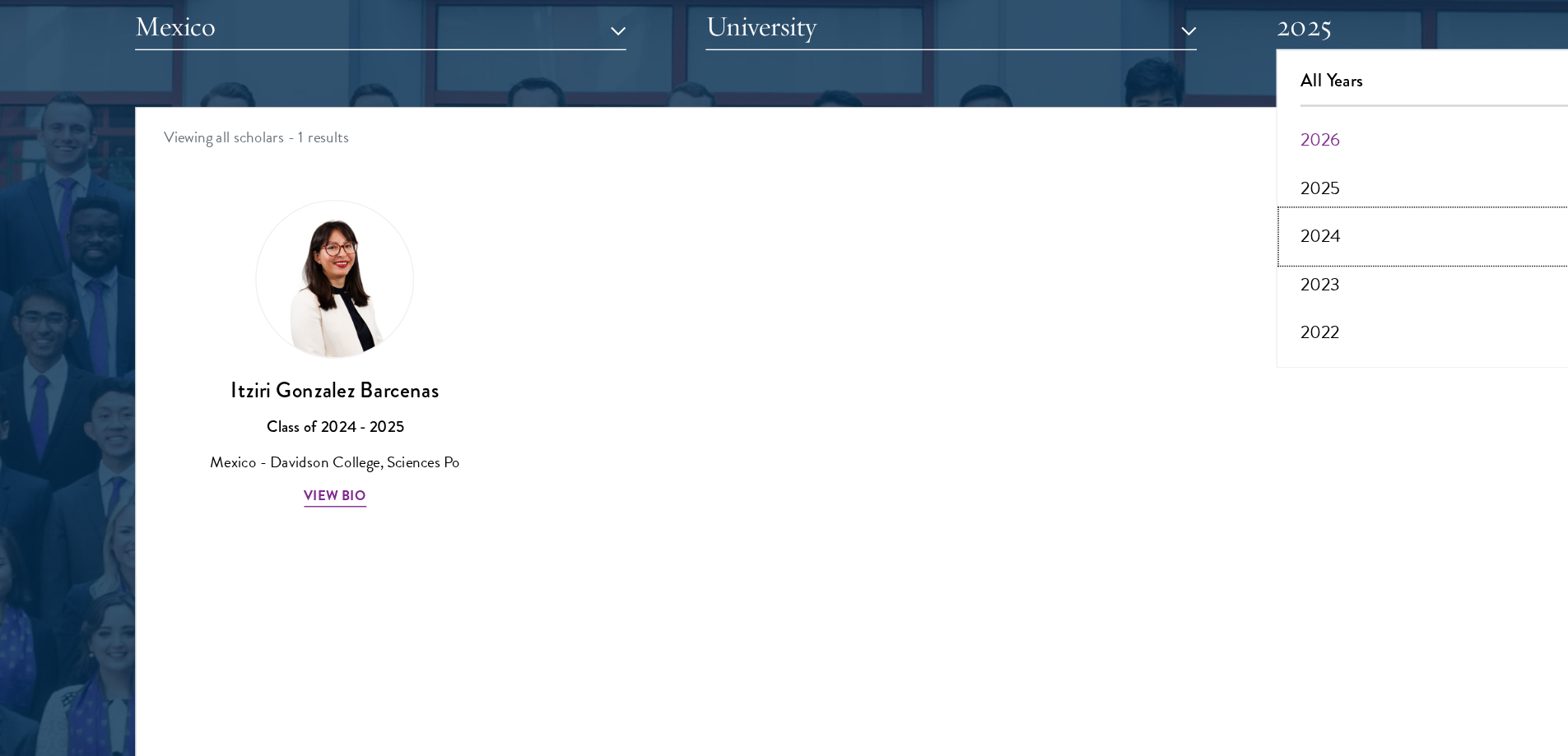 click on "2024" at bounding box center [1198, 316] 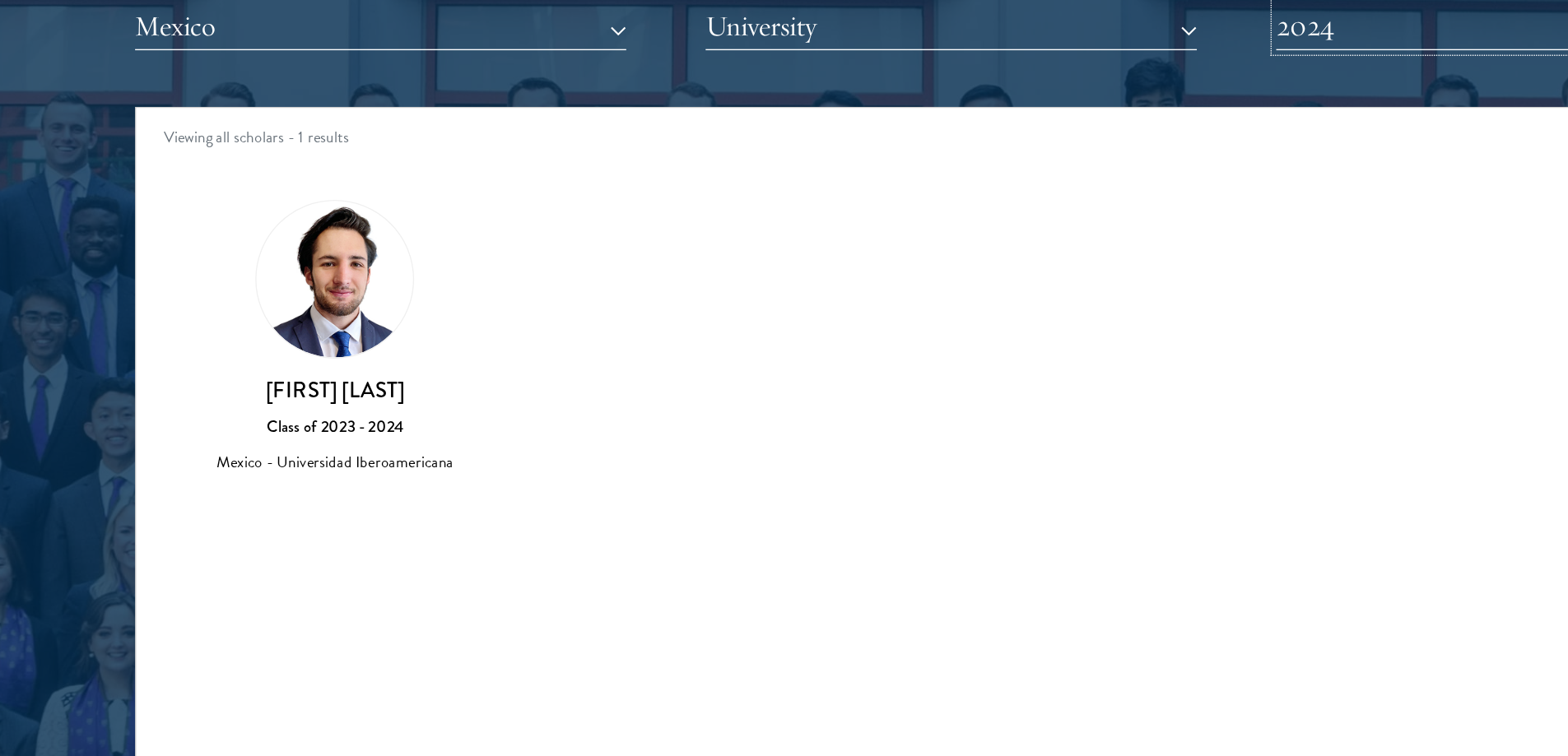 click on "2024" at bounding box center [1198, 164] 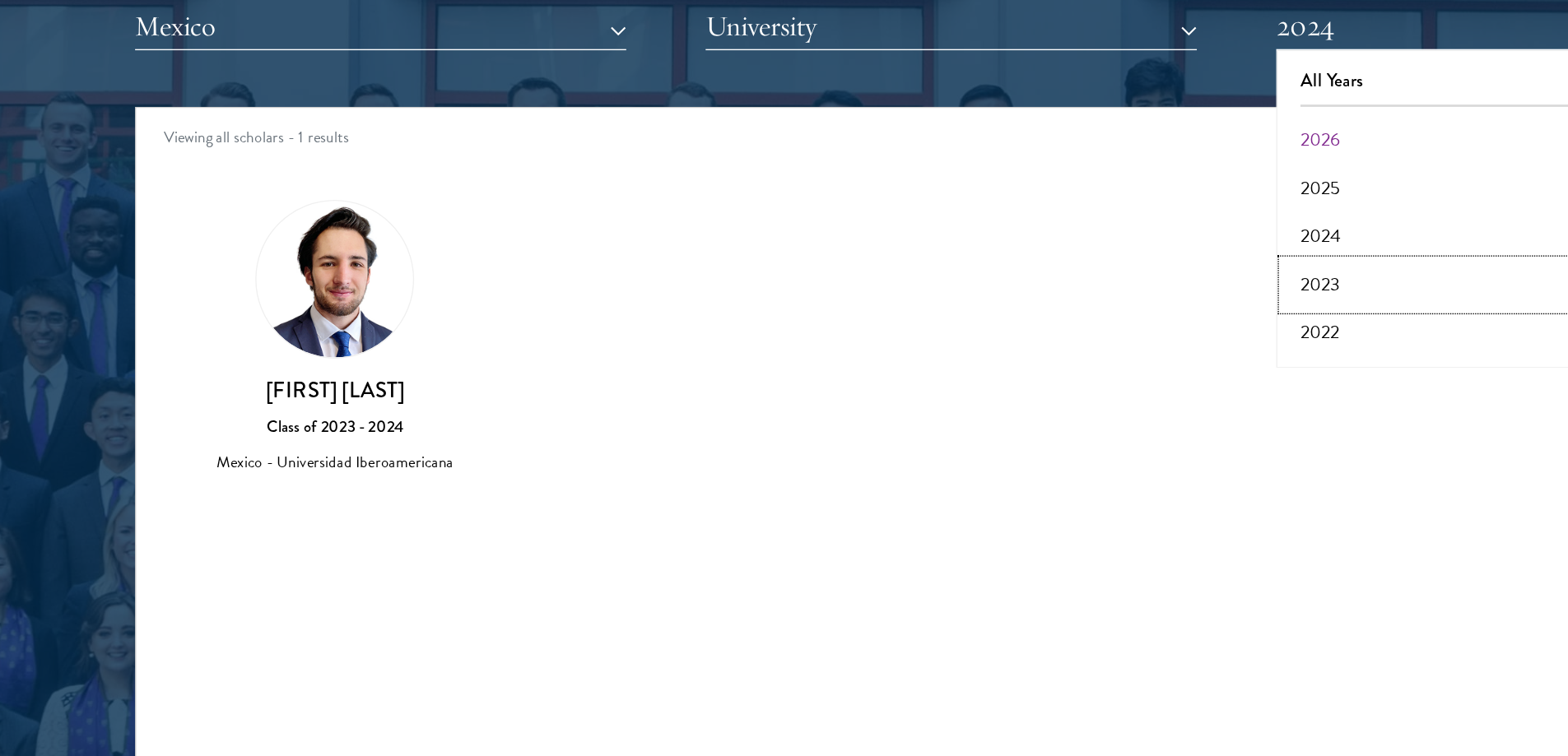 click on "2023" at bounding box center [1198, 351] 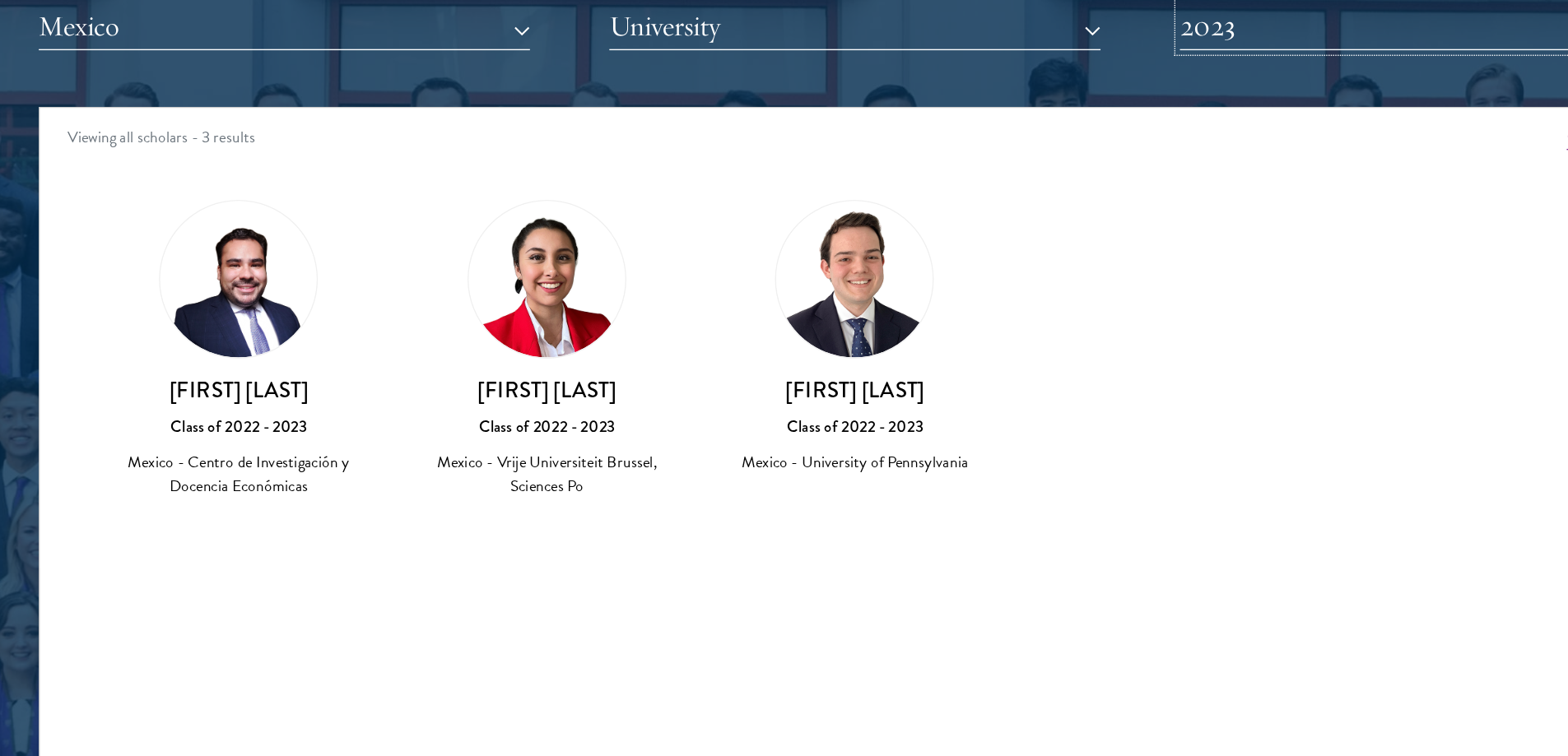 click on "2023" at bounding box center [1198, 164] 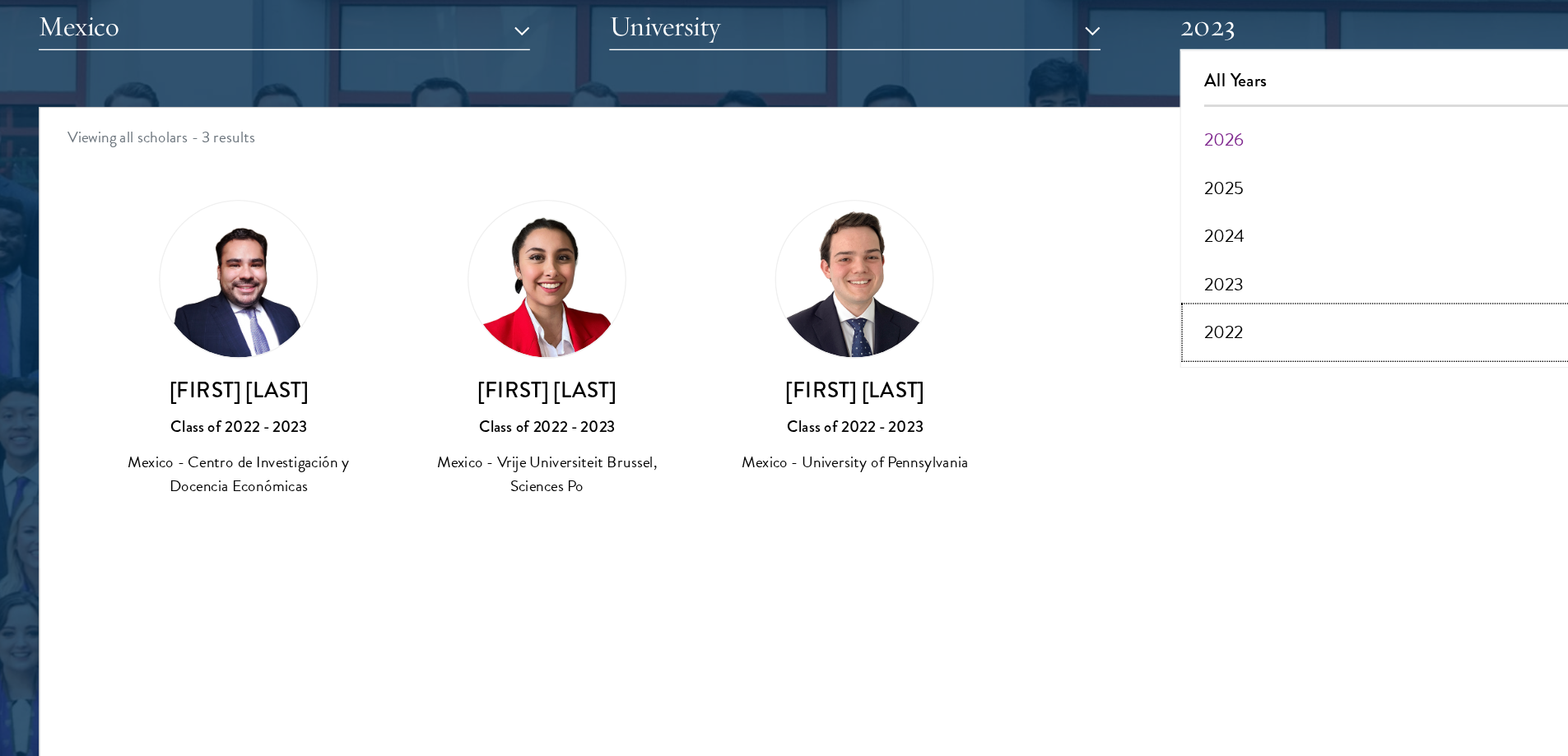 click on "2022" at bounding box center (1198, 386) 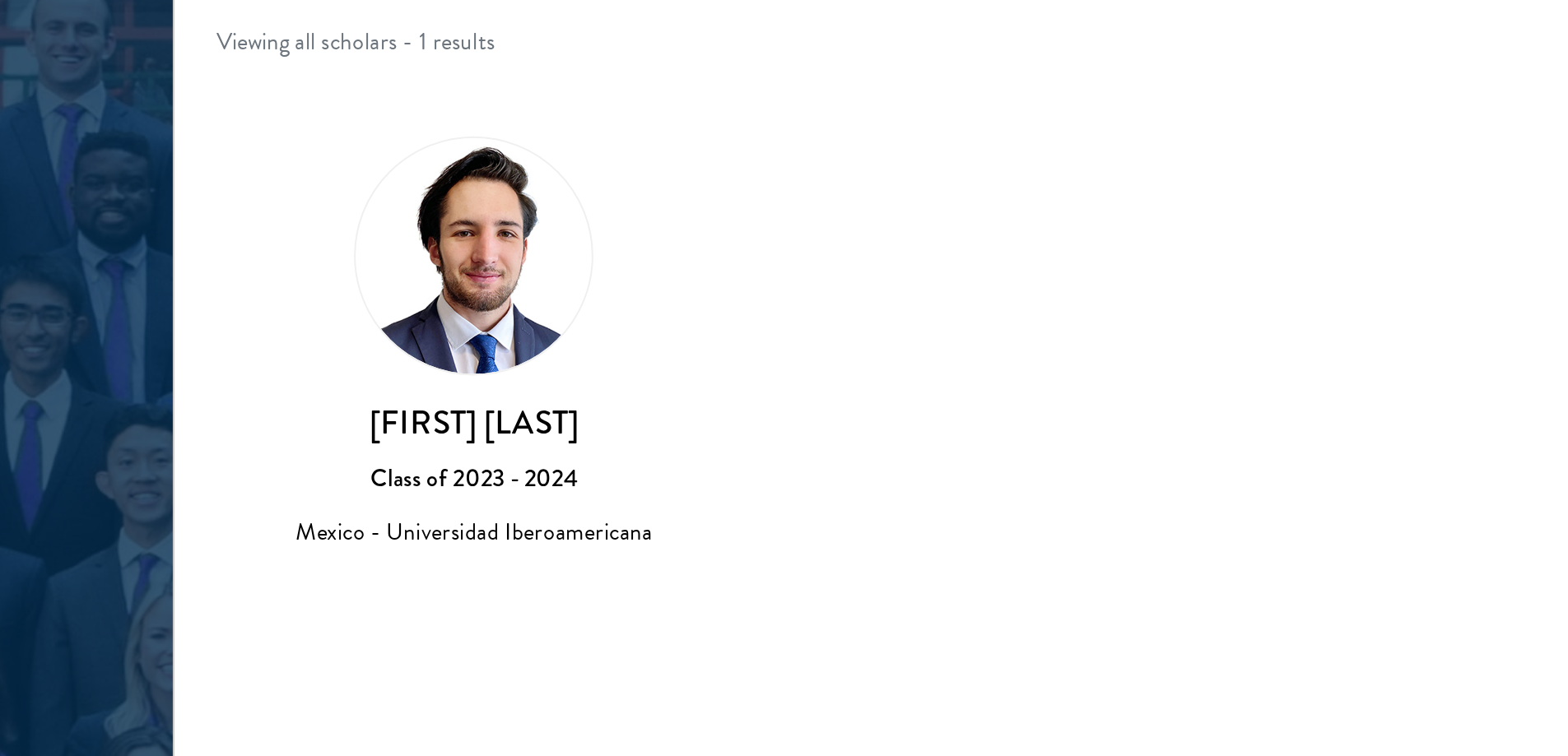 scroll, scrollTop: 1962, scrollLeft: 0, axis: vertical 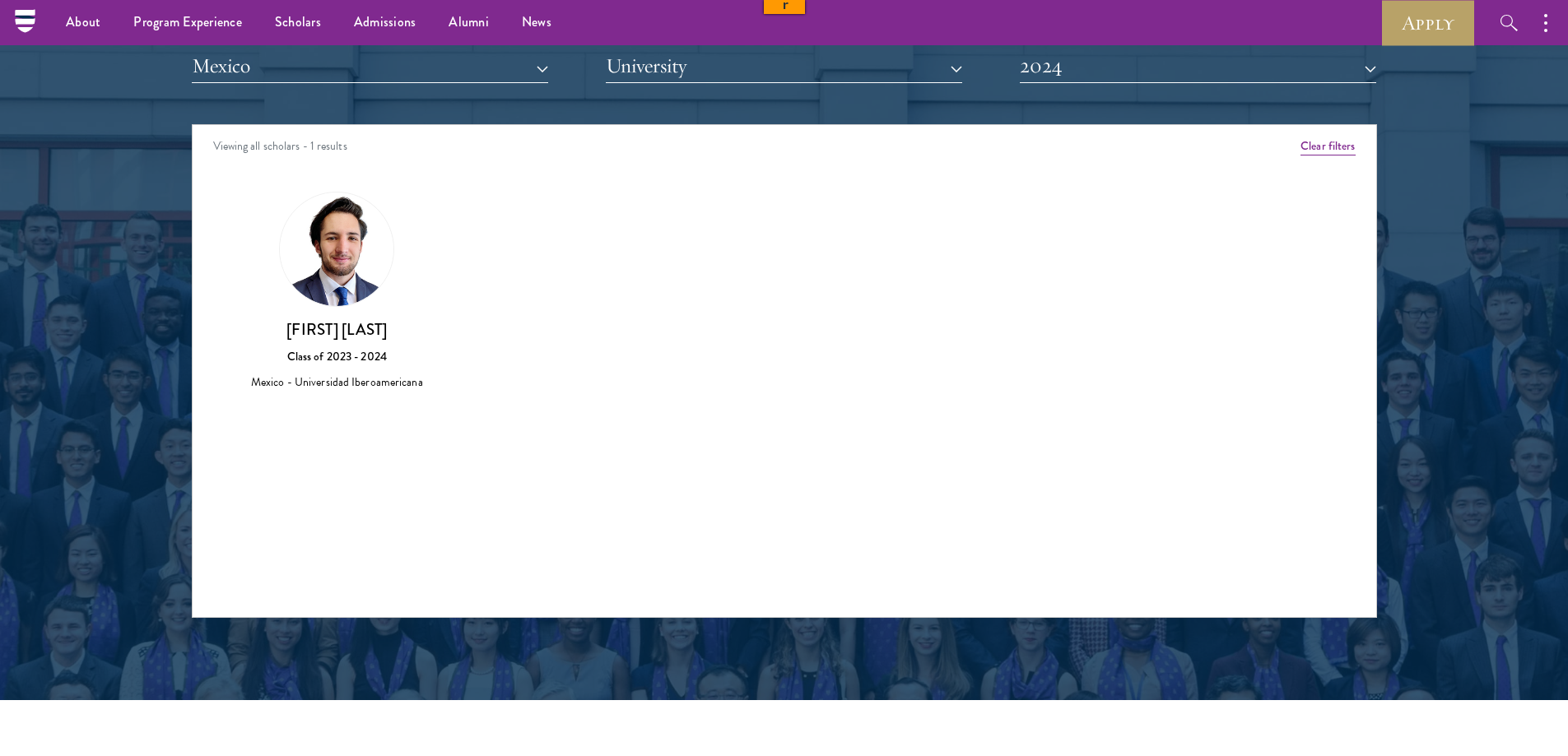 click at bounding box center [337, 249] 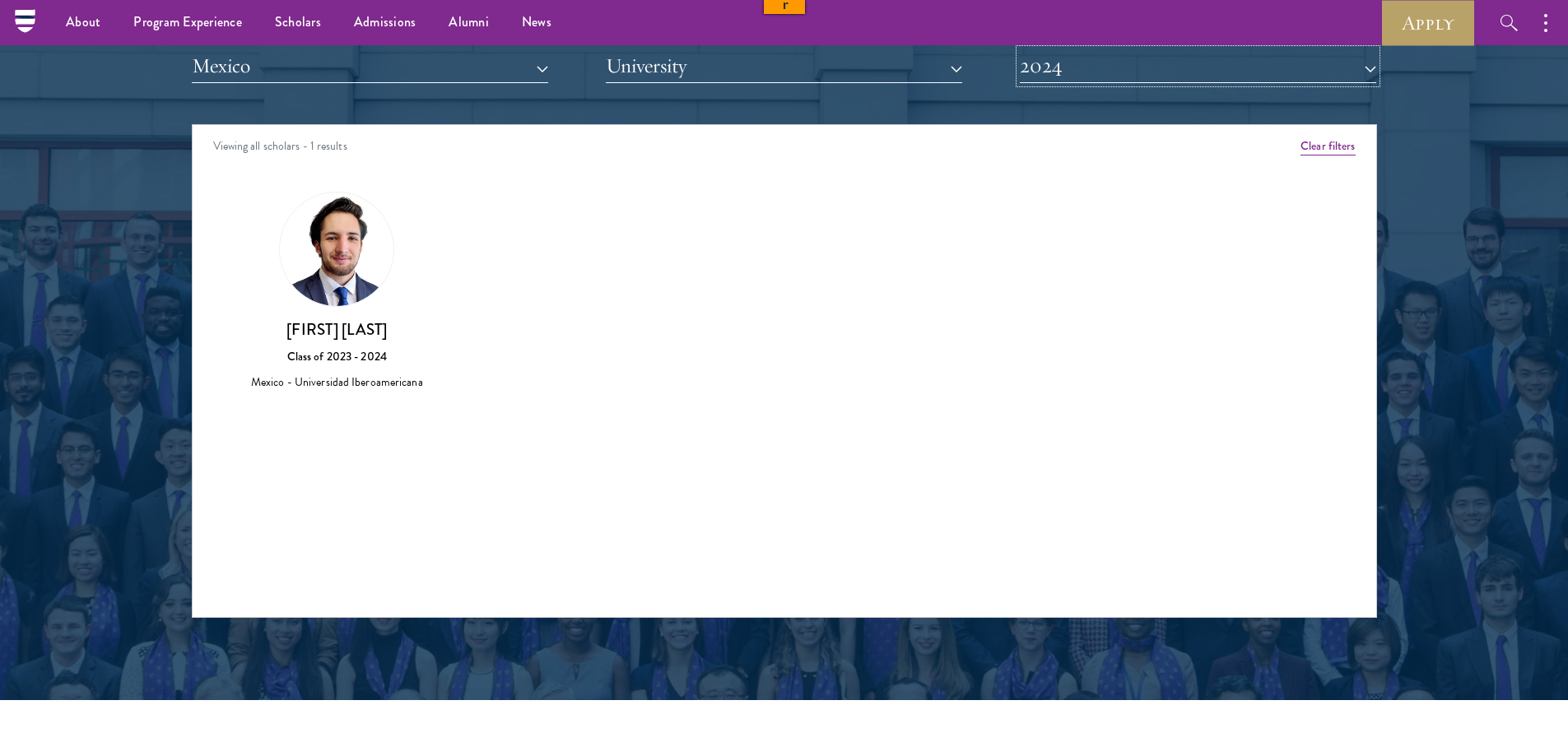 click on "2024" at bounding box center (1198, 66) 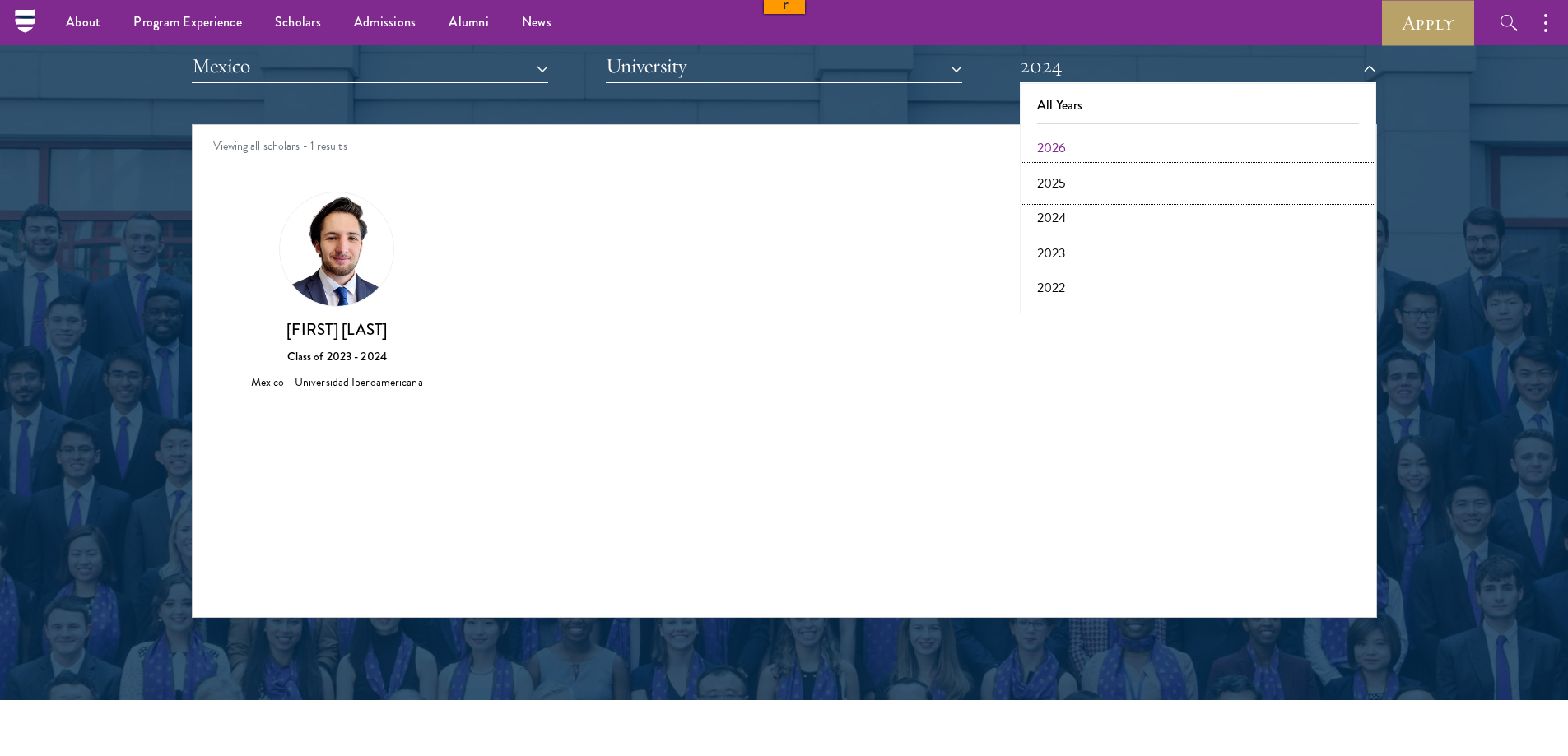 click on "2025" at bounding box center (1198, 183) 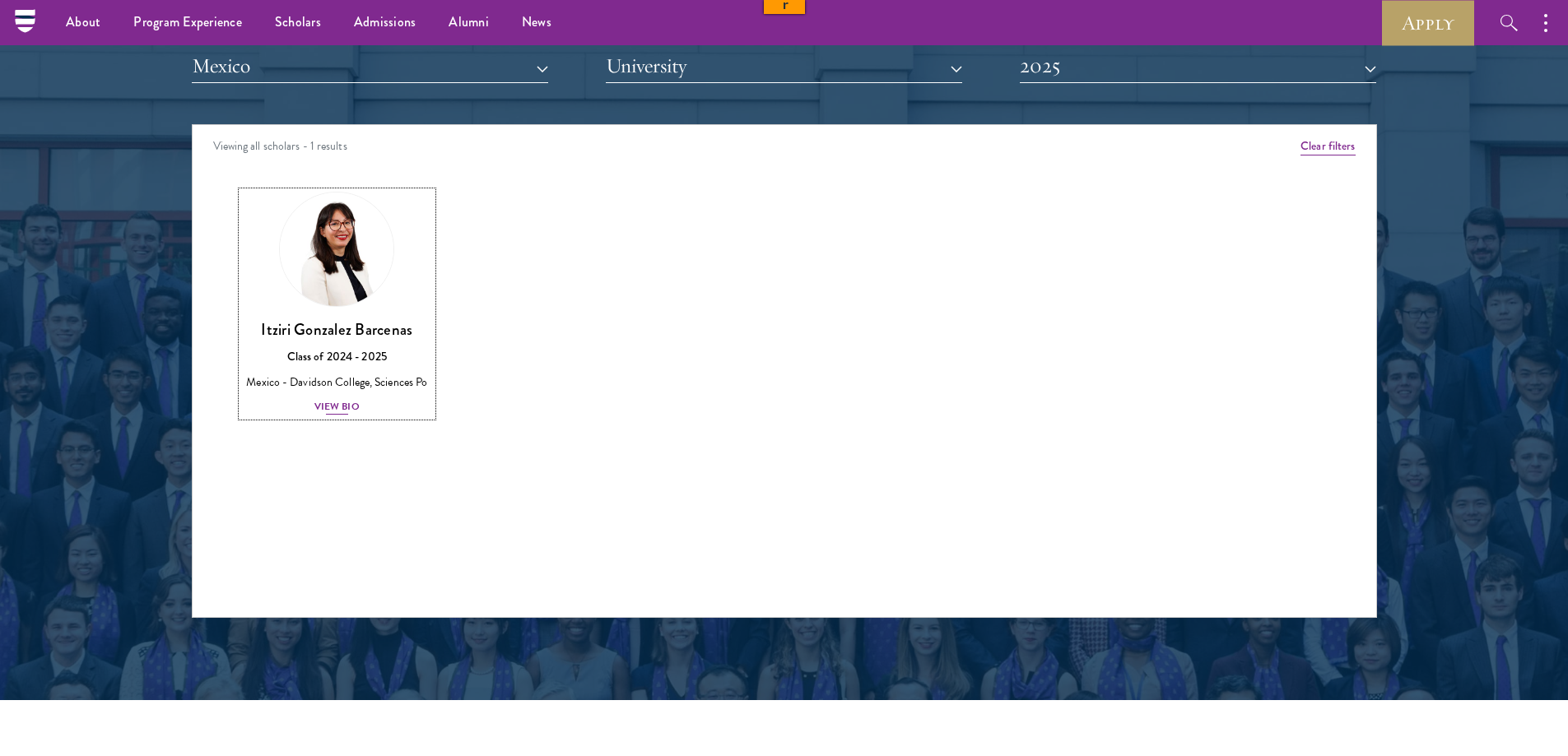 click on "View Bio" at bounding box center (337, 406) 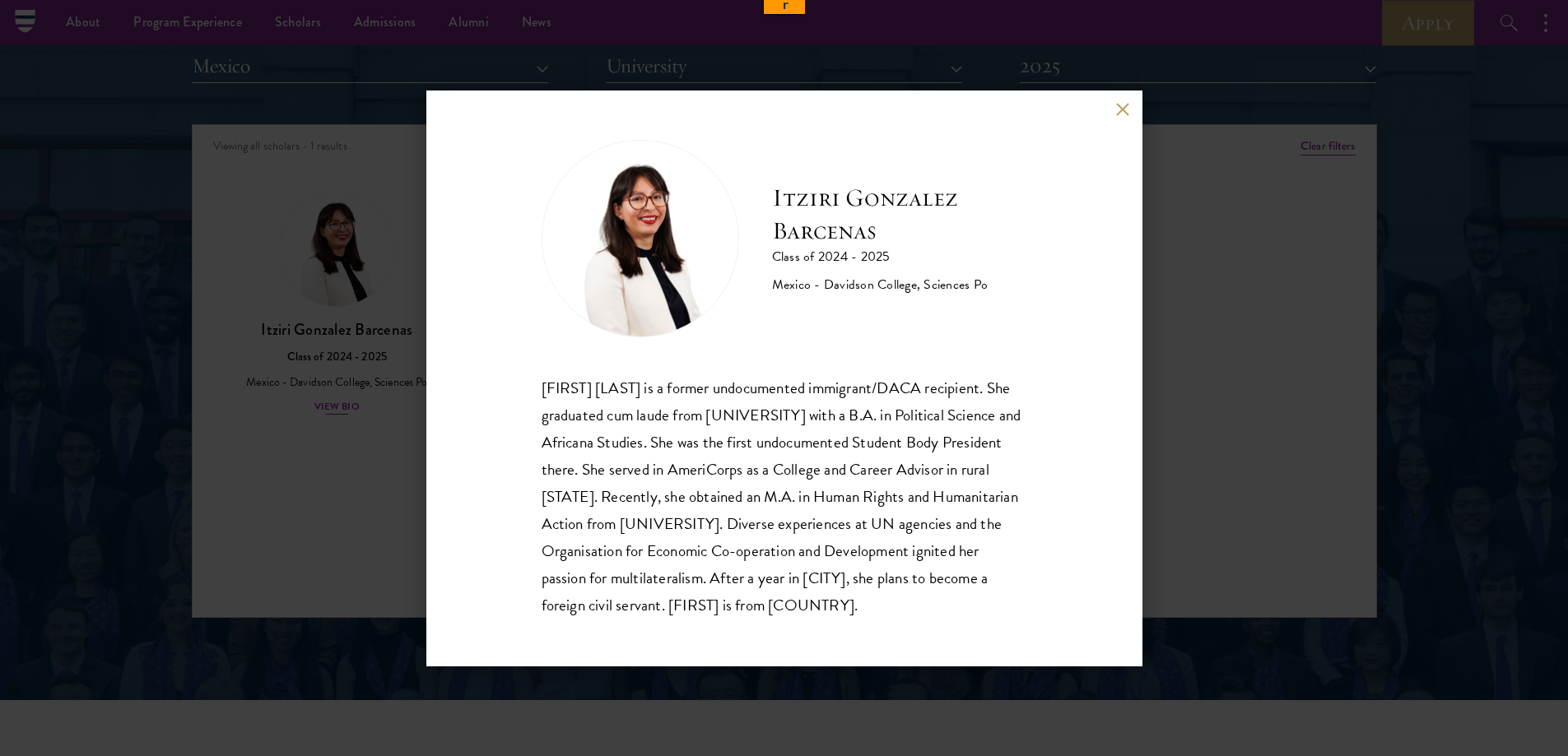 scroll, scrollTop: 29, scrollLeft: 0, axis: vertical 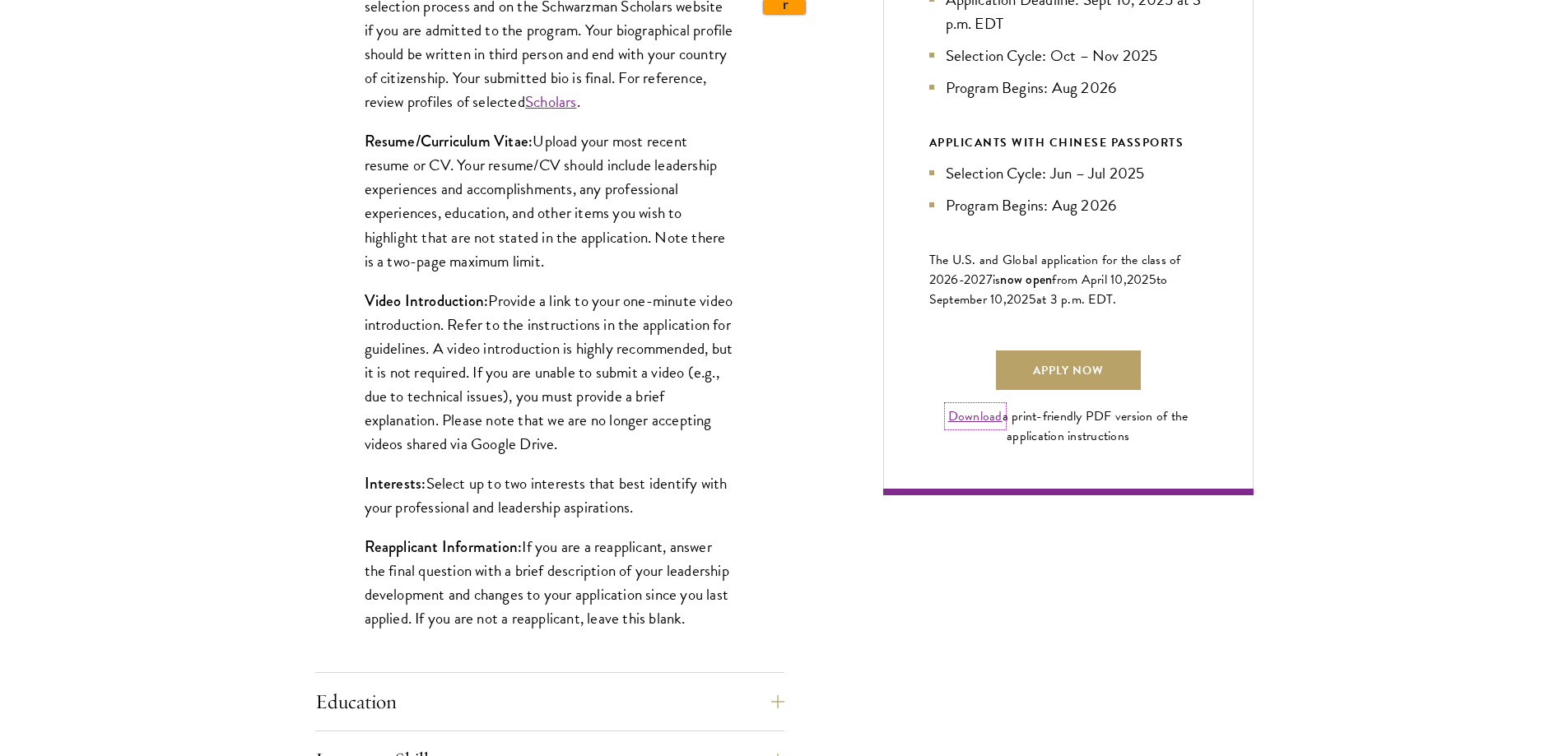 click on "Download" at bounding box center (975, 416) 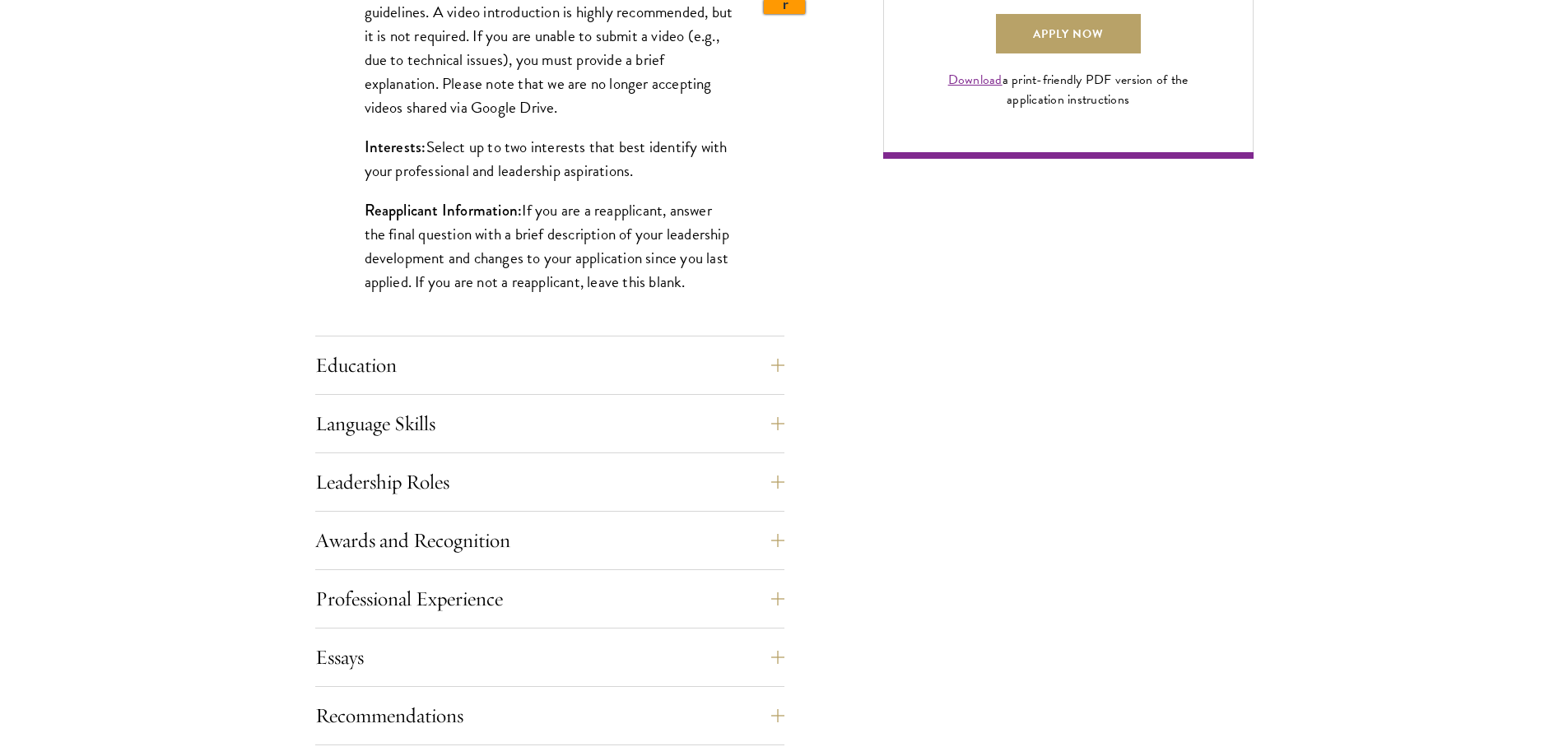 scroll, scrollTop: 1345, scrollLeft: 0, axis: vertical 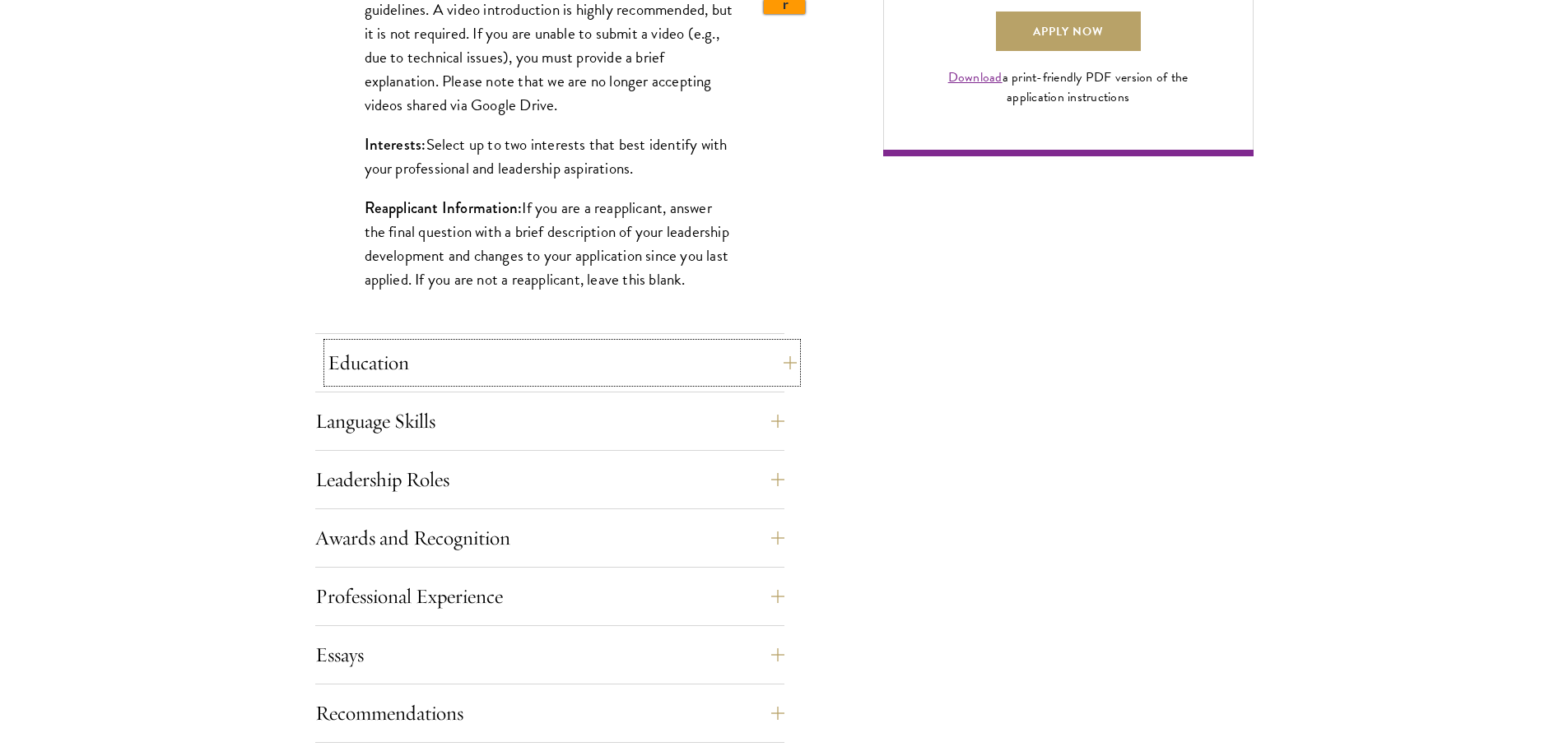 click on "Education" at bounding box center (562, 363) 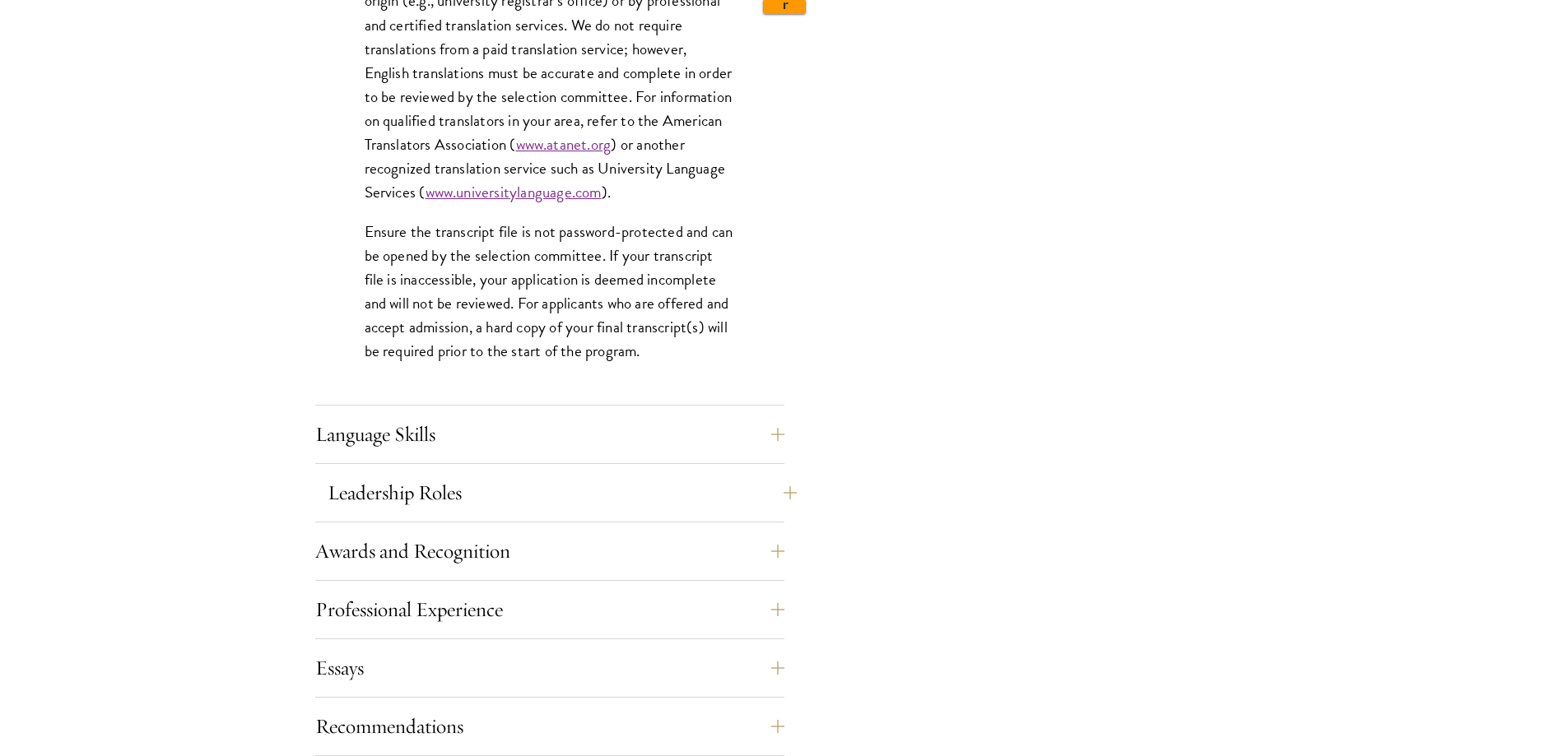 scroll, scrollTop: 2568, scrollLeft: 0, axis: vertical 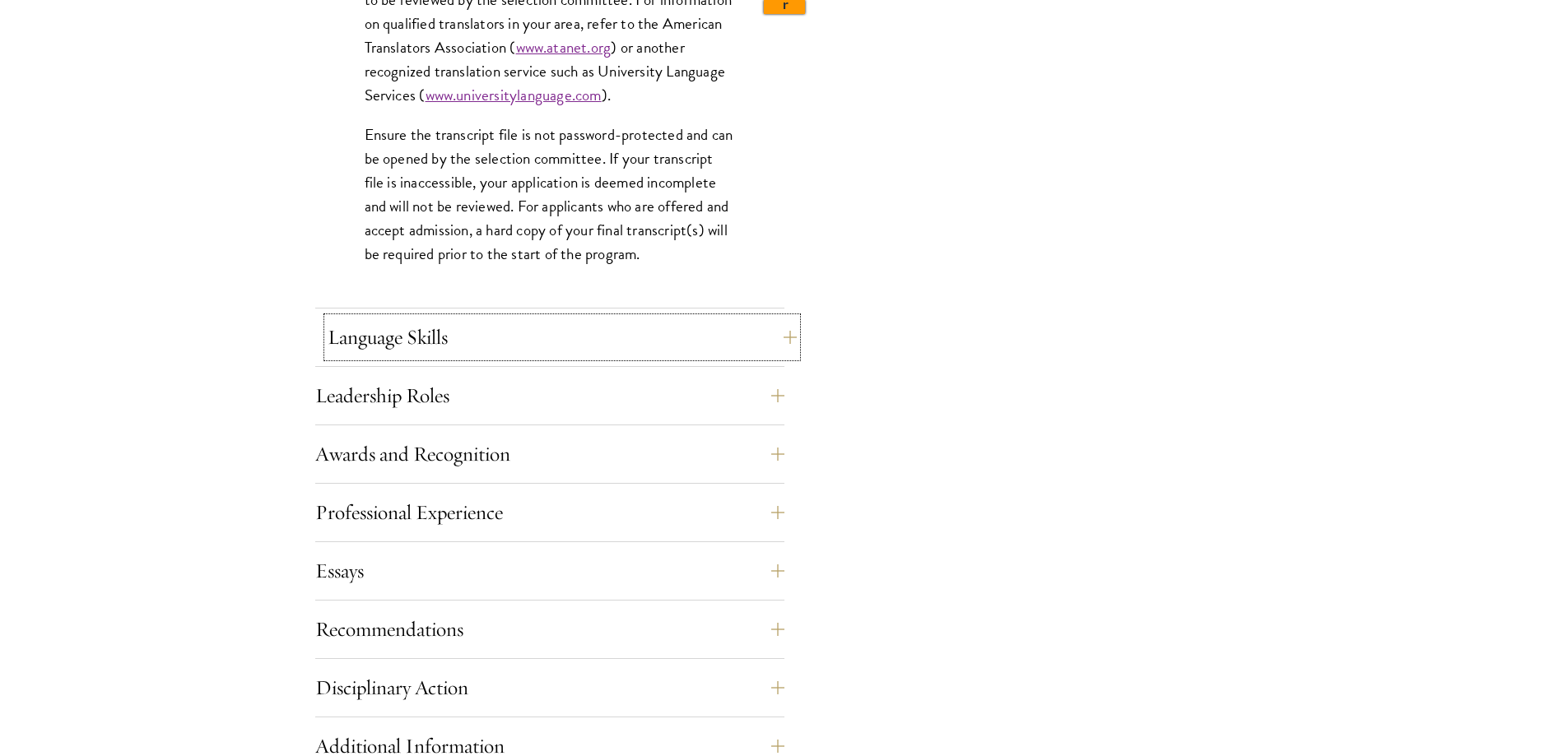 click on "Language Skills" at bounding box center [562, 337] 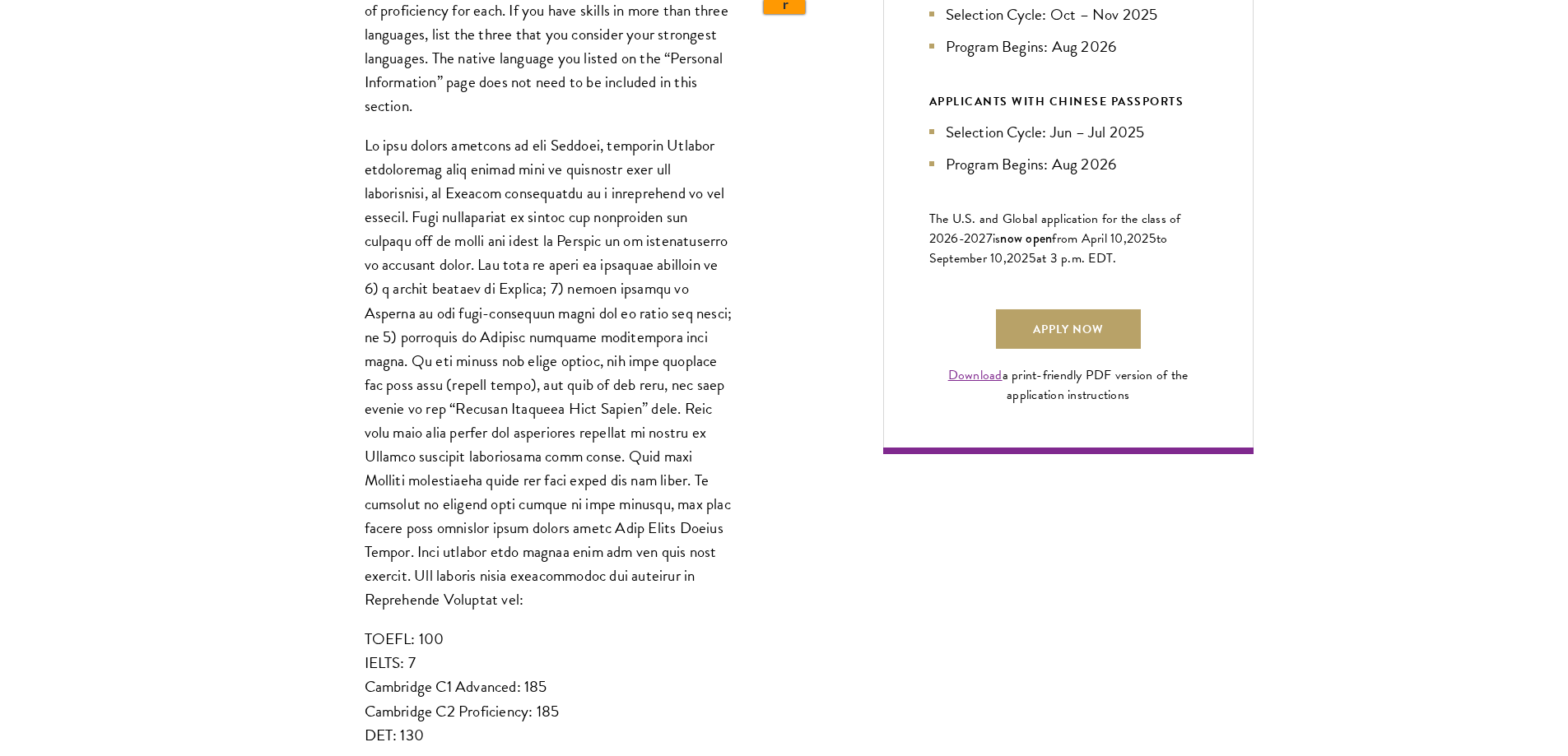 scroll, scrollTop: 1051, scrollLeft: 0, axis: vertical 